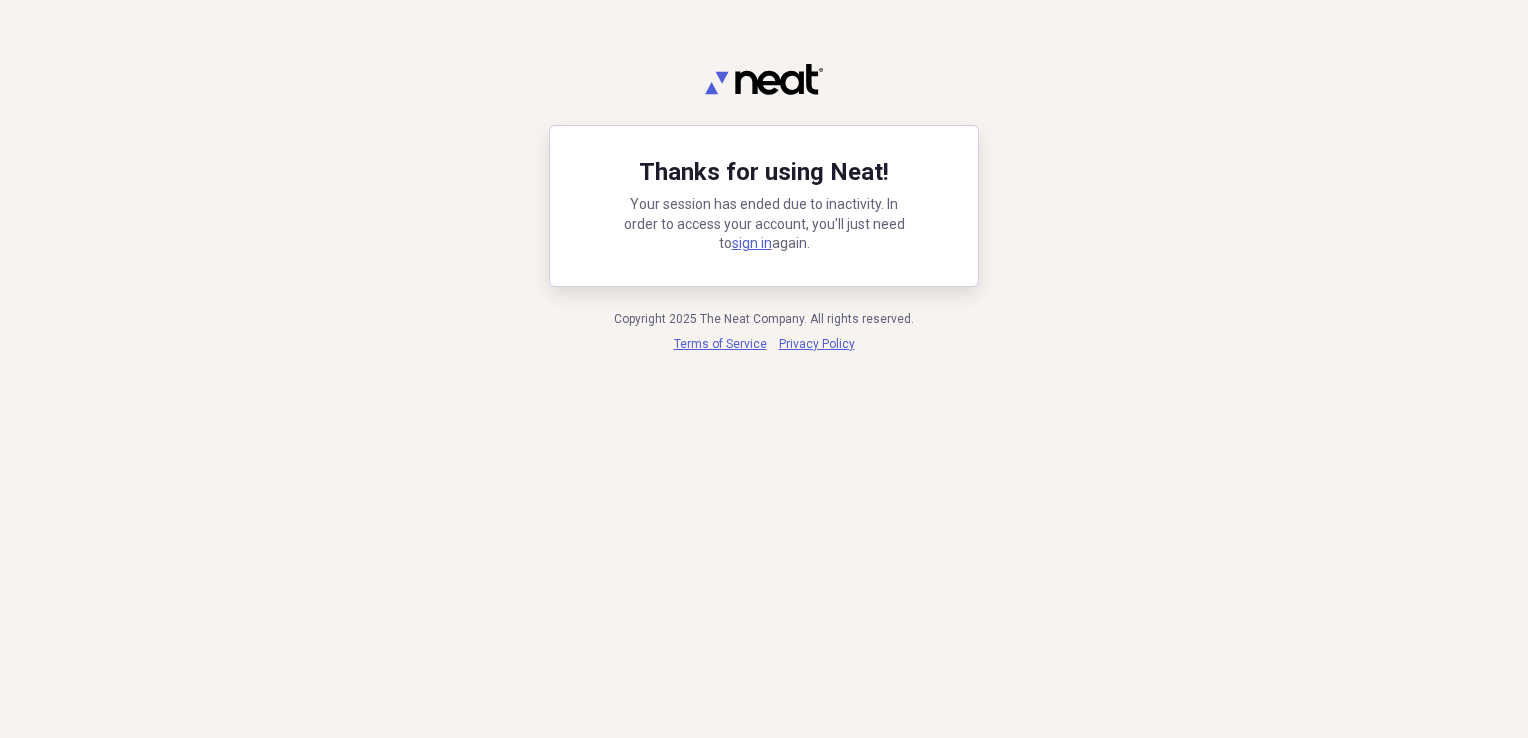 scroll, scrollTop: 0, scrollLeft: 0, axis: both 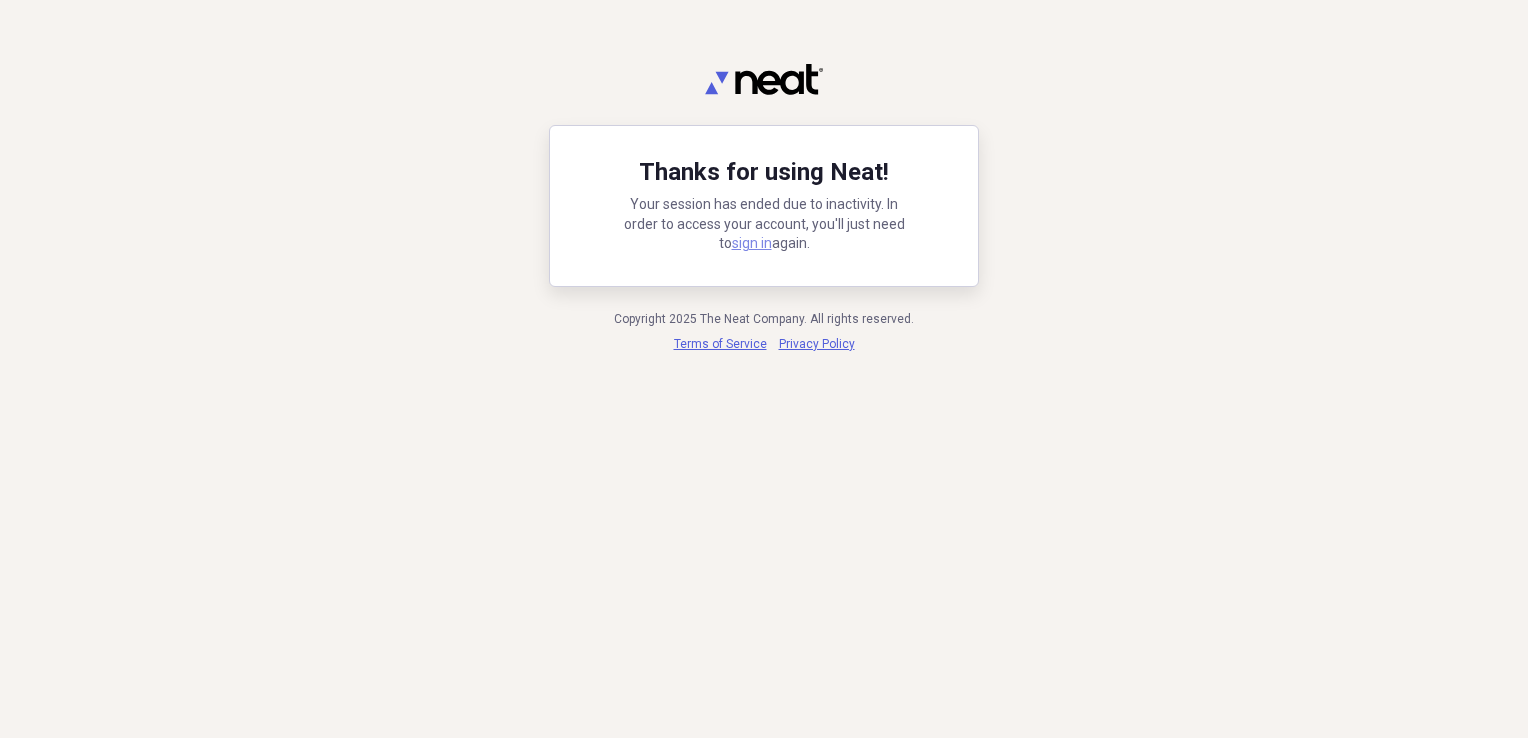 click on "sign in" at bounding box center (752, 243) 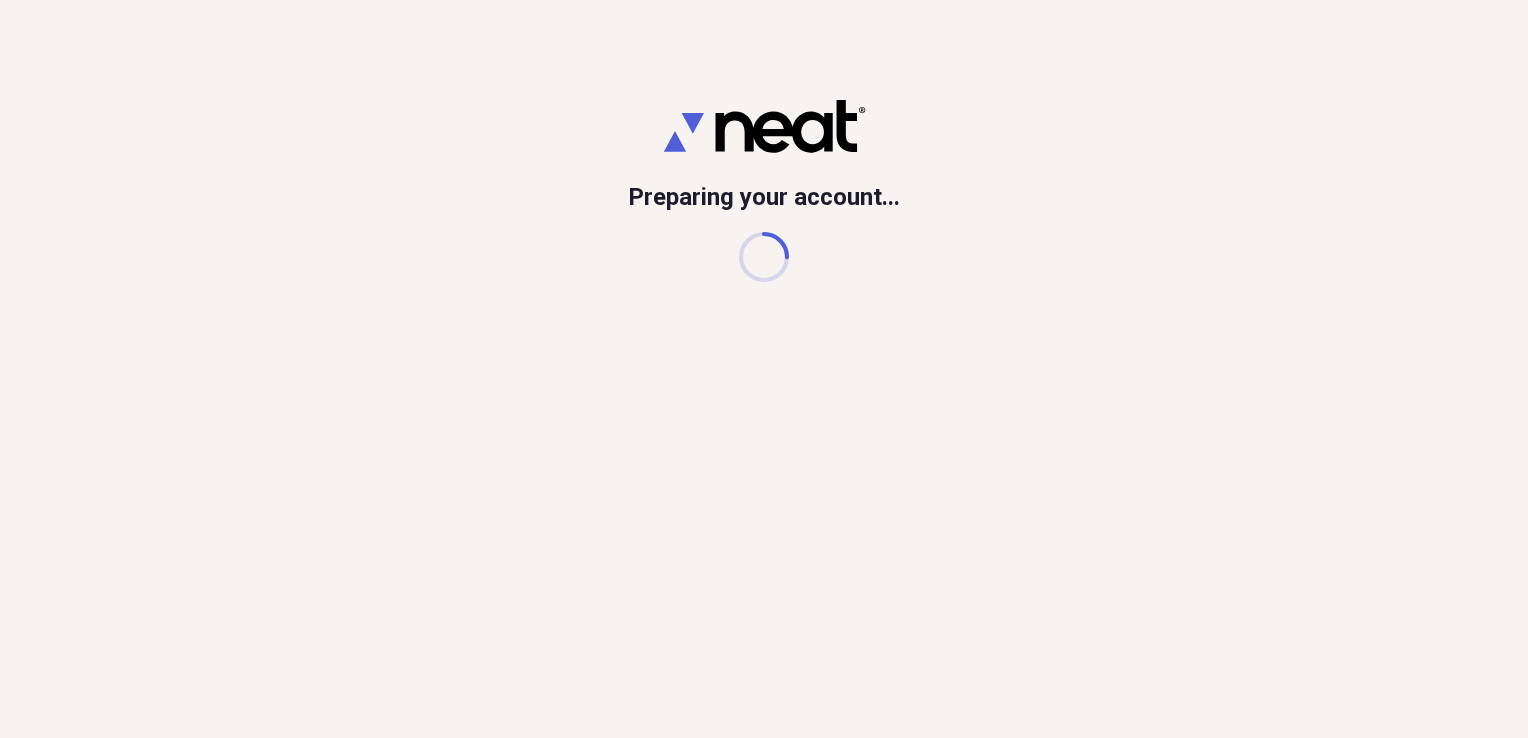 scroll, scrollTop: 0, scrollLeft: 0, axis: both 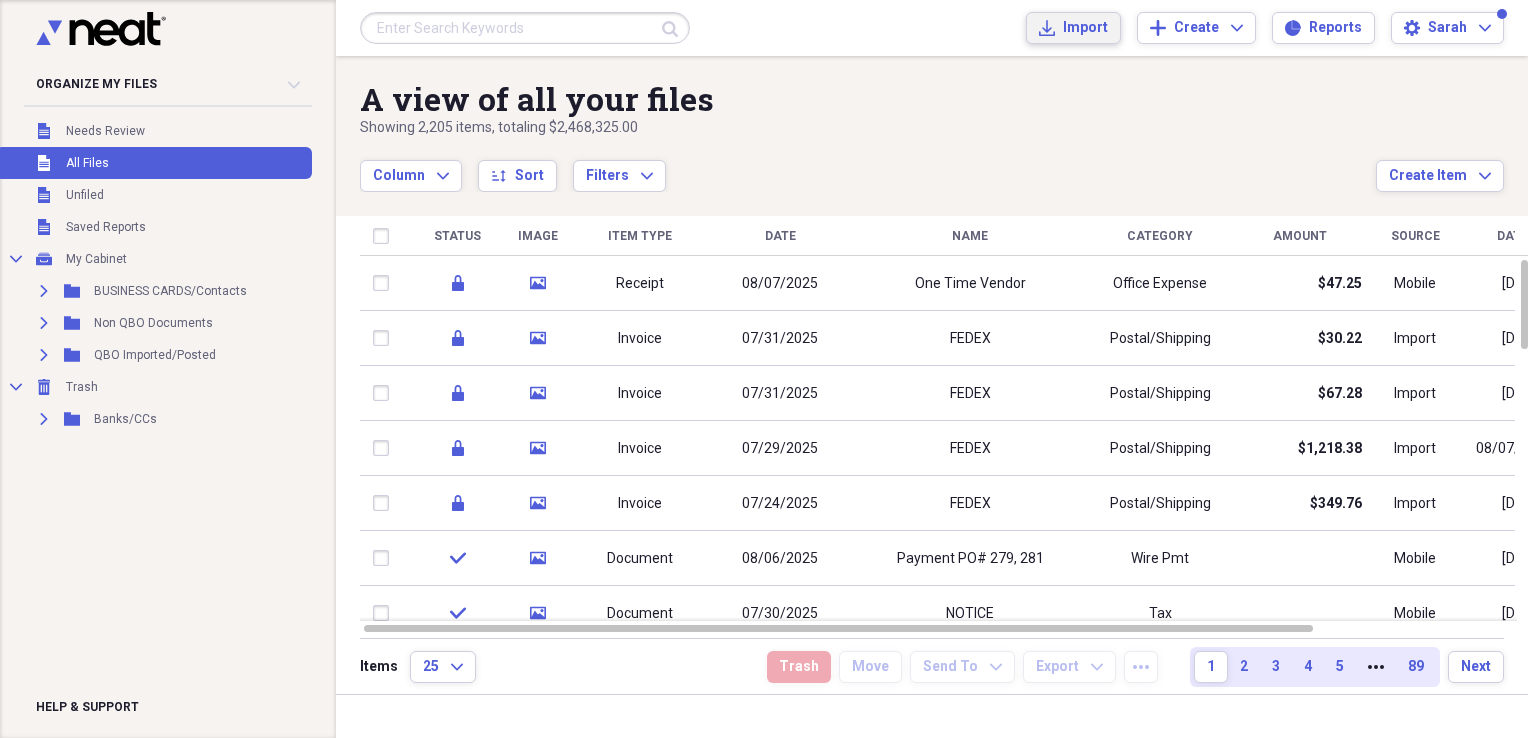 click on "Import" at bounding box center (1085, 28) 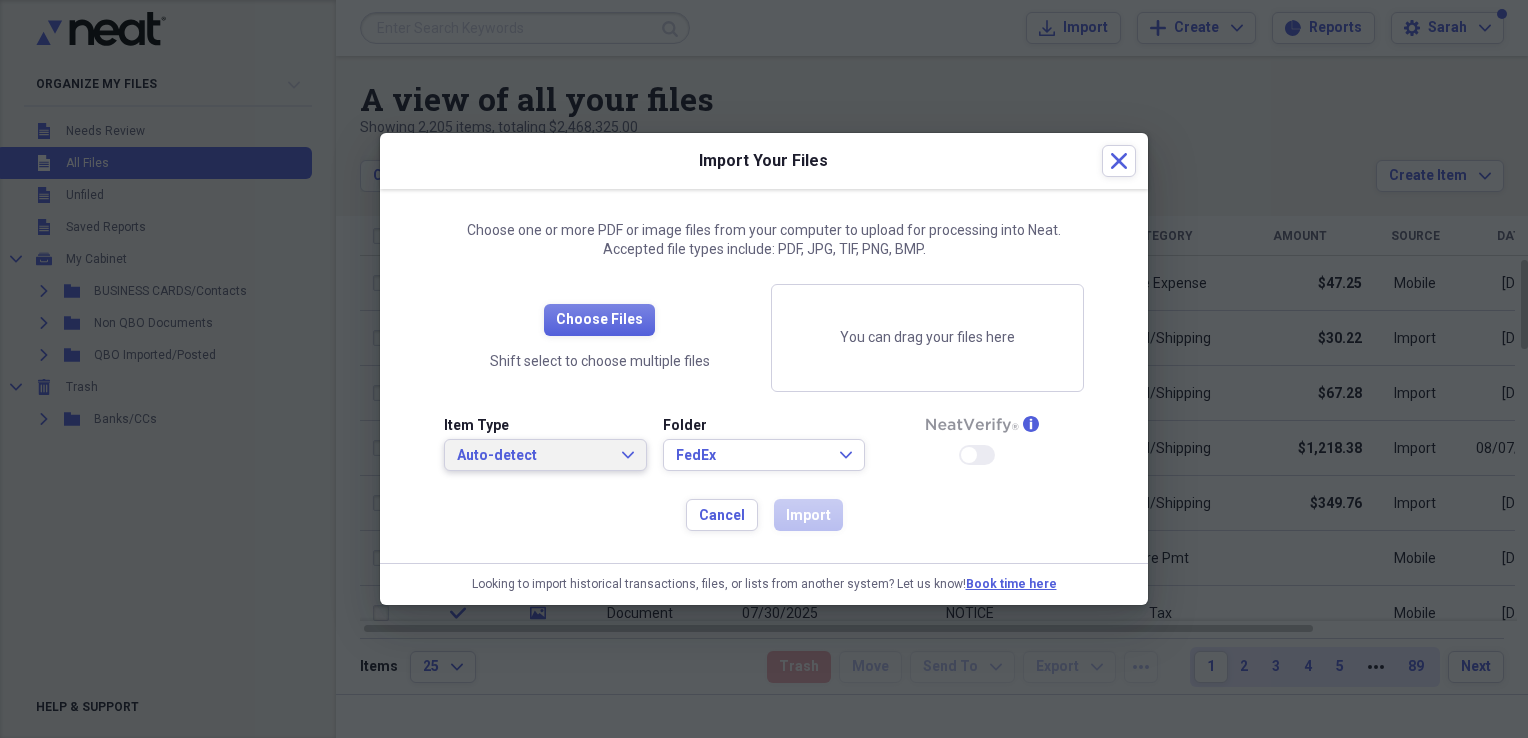 click on "Auto-detect" at bounding box center (533, 456) 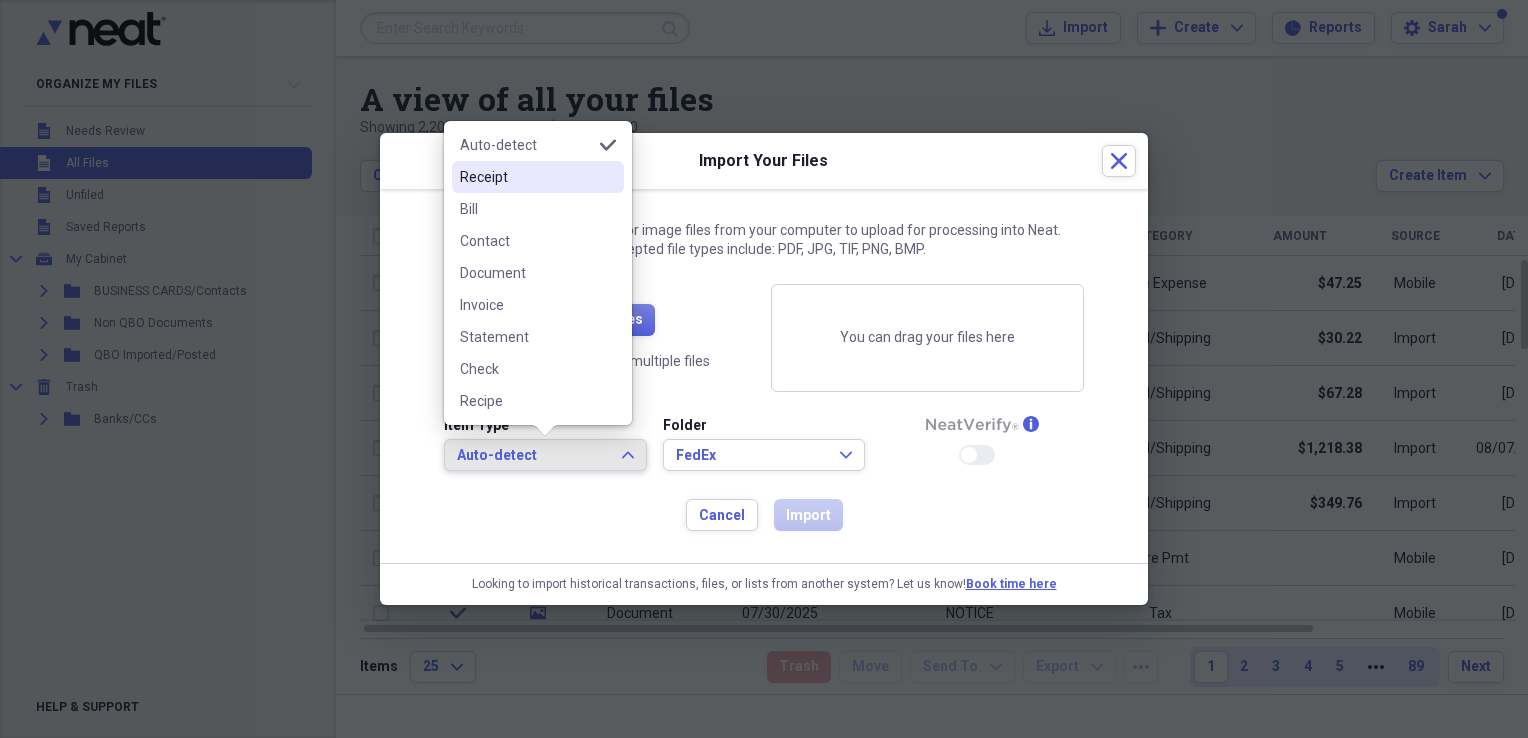 click on "Receipt" at bounding box center [526, 177] 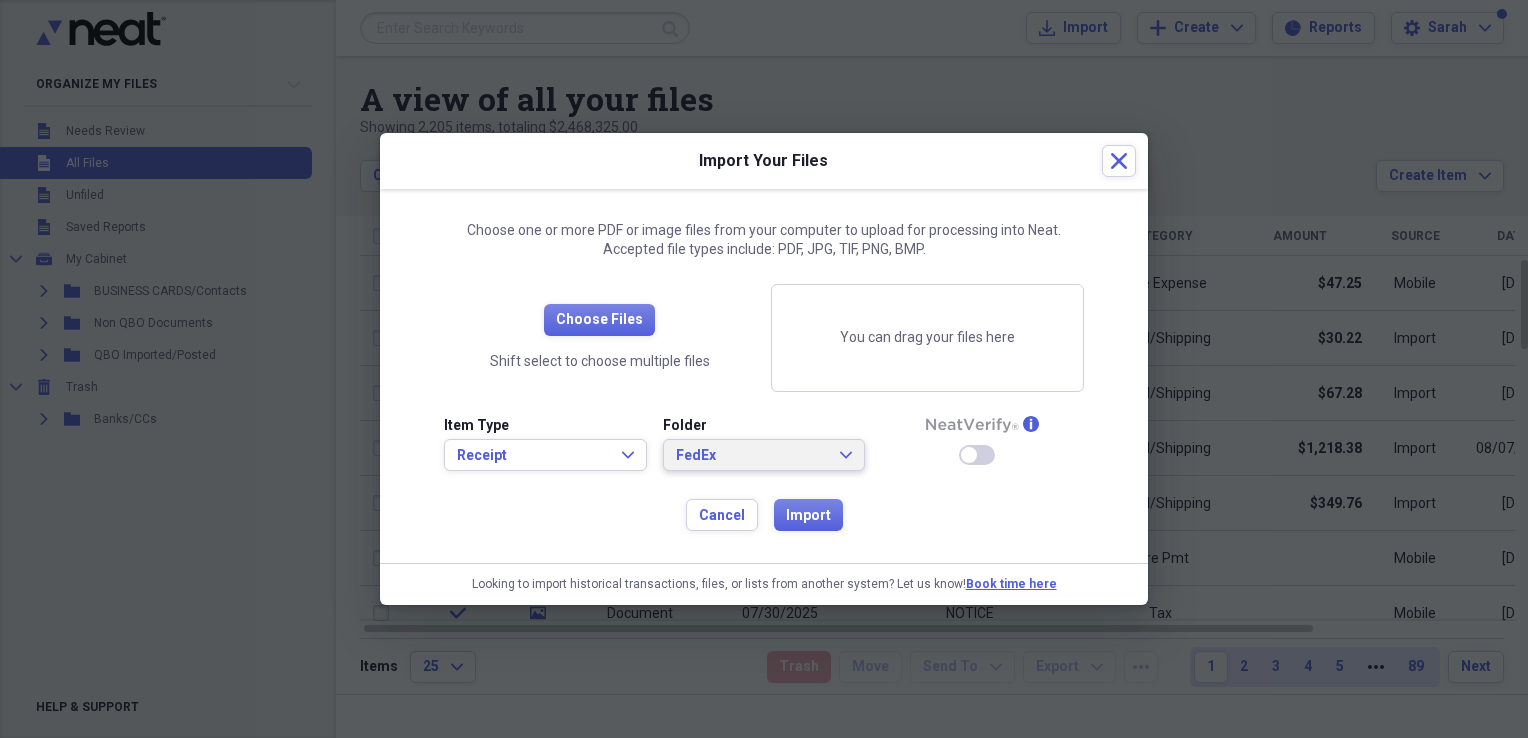 click on "FedEx" at bounding box center [752, 456] 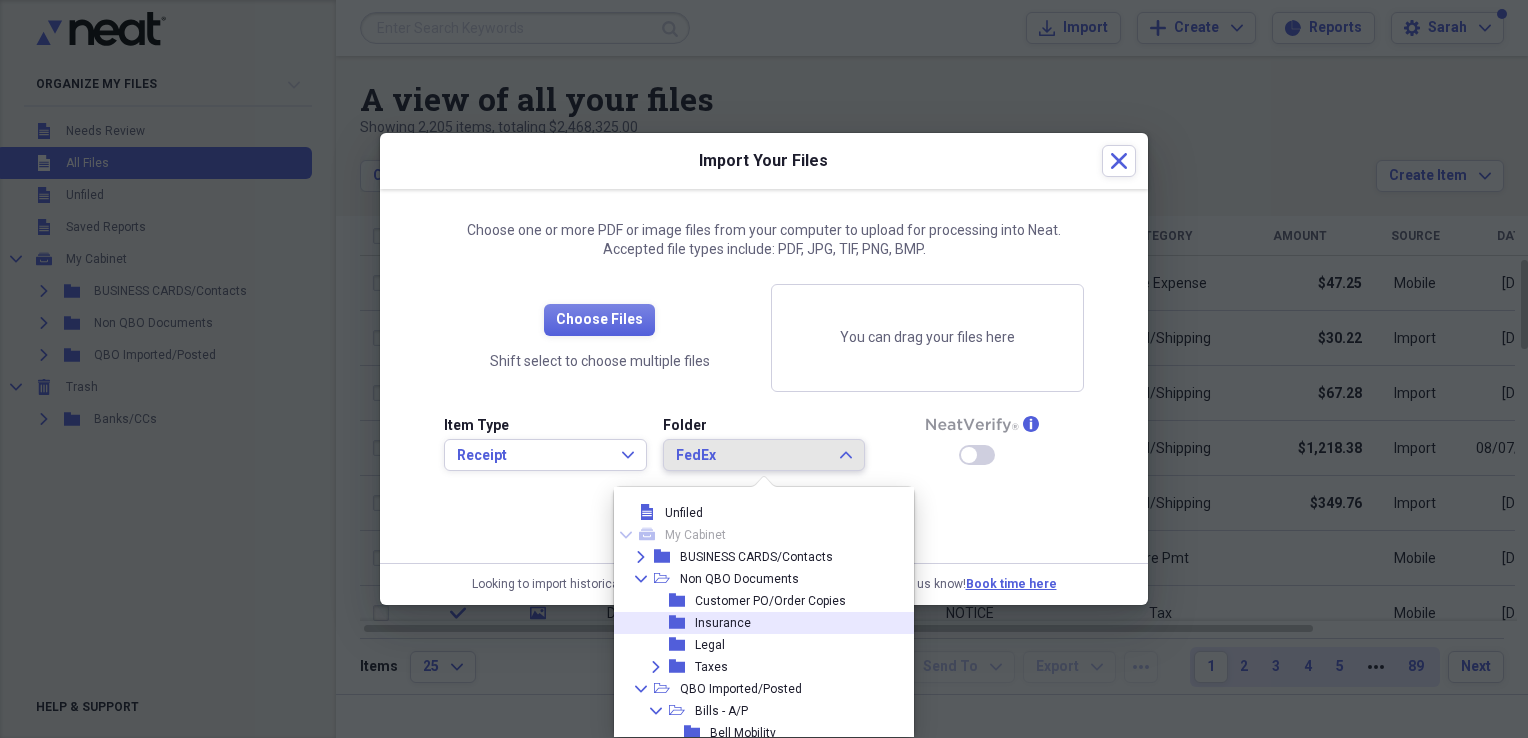 scroll, scrollTop: 204, scrollLeft: 0, axis: vertical 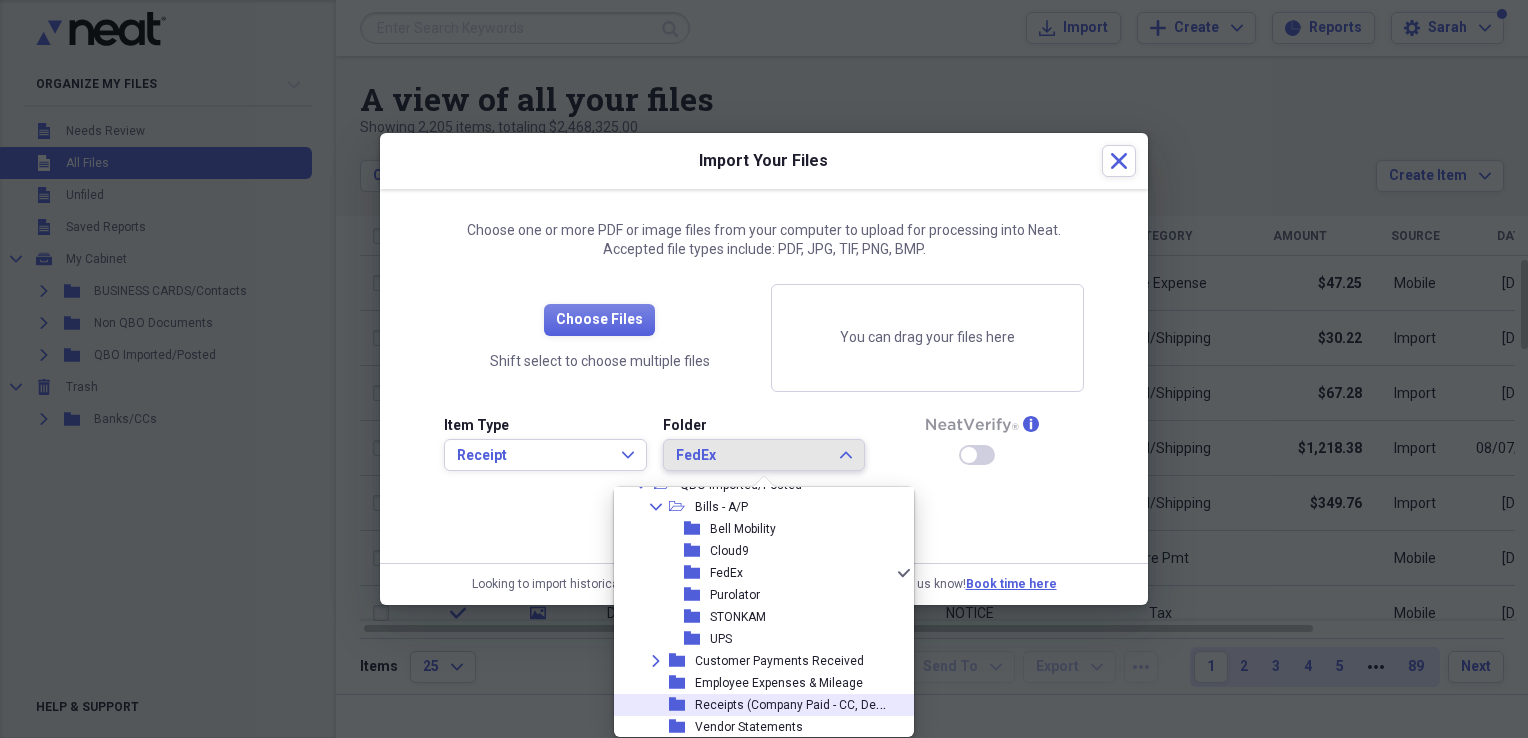 click 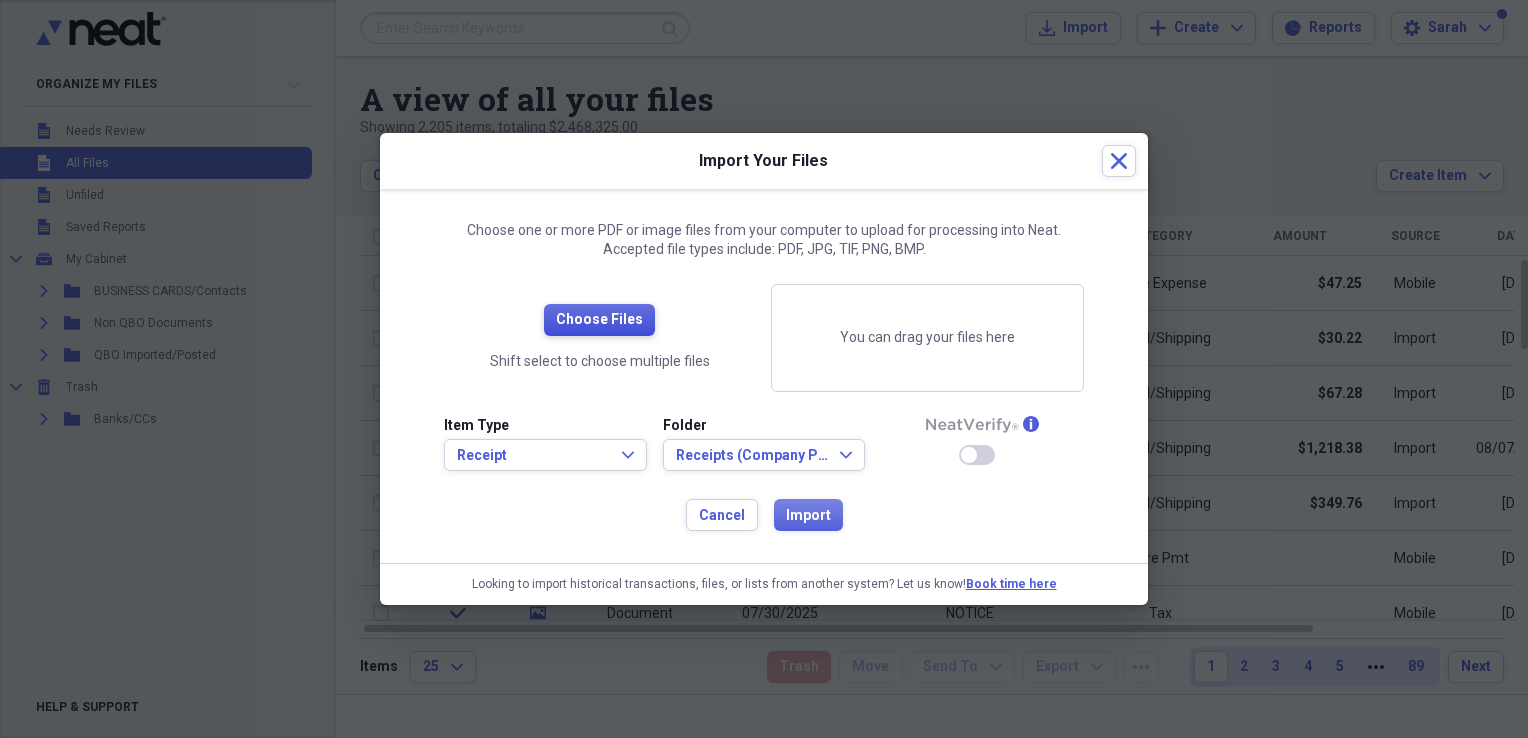 click on "Choose Files" at bounding box center (599, 320) 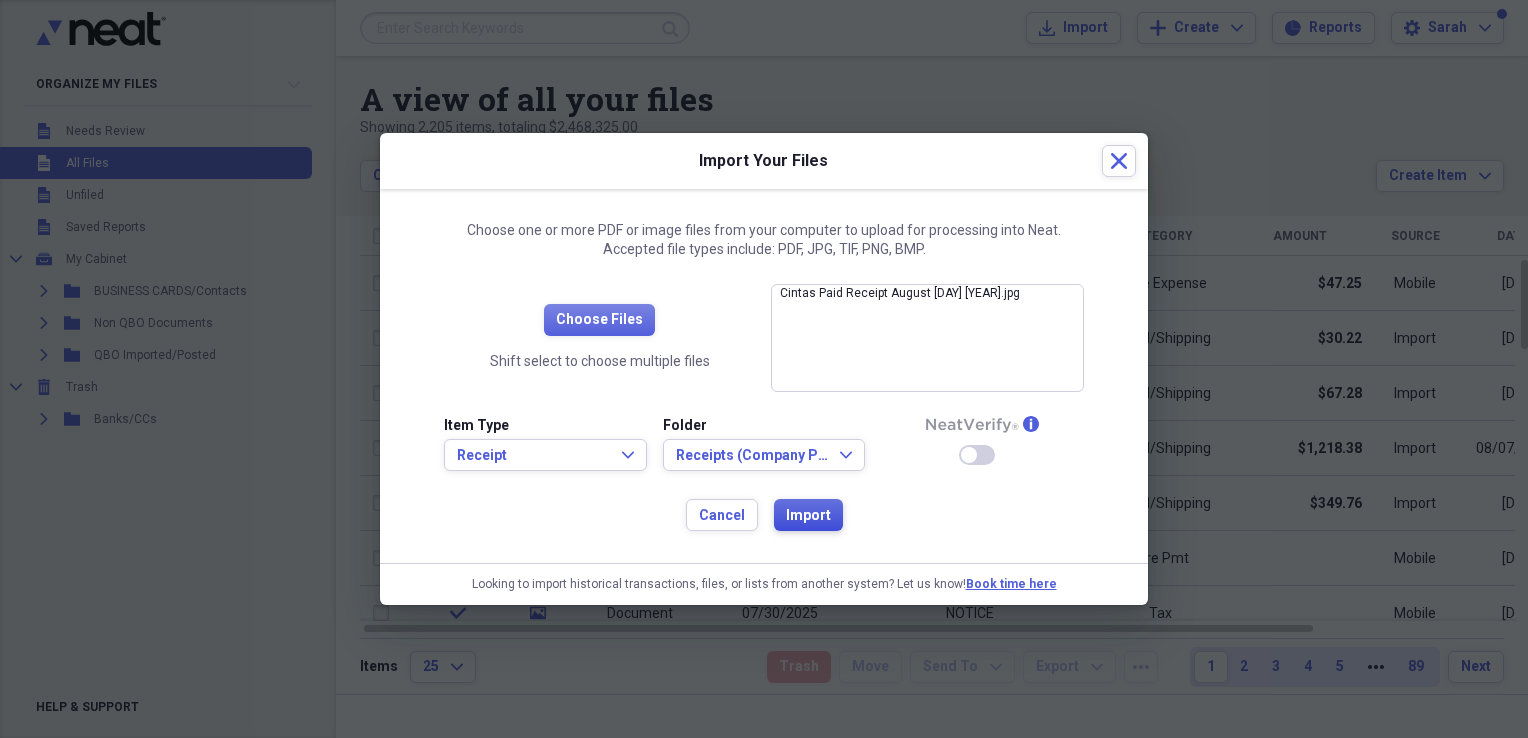 click on "Import" at bounding box center [808, 516] 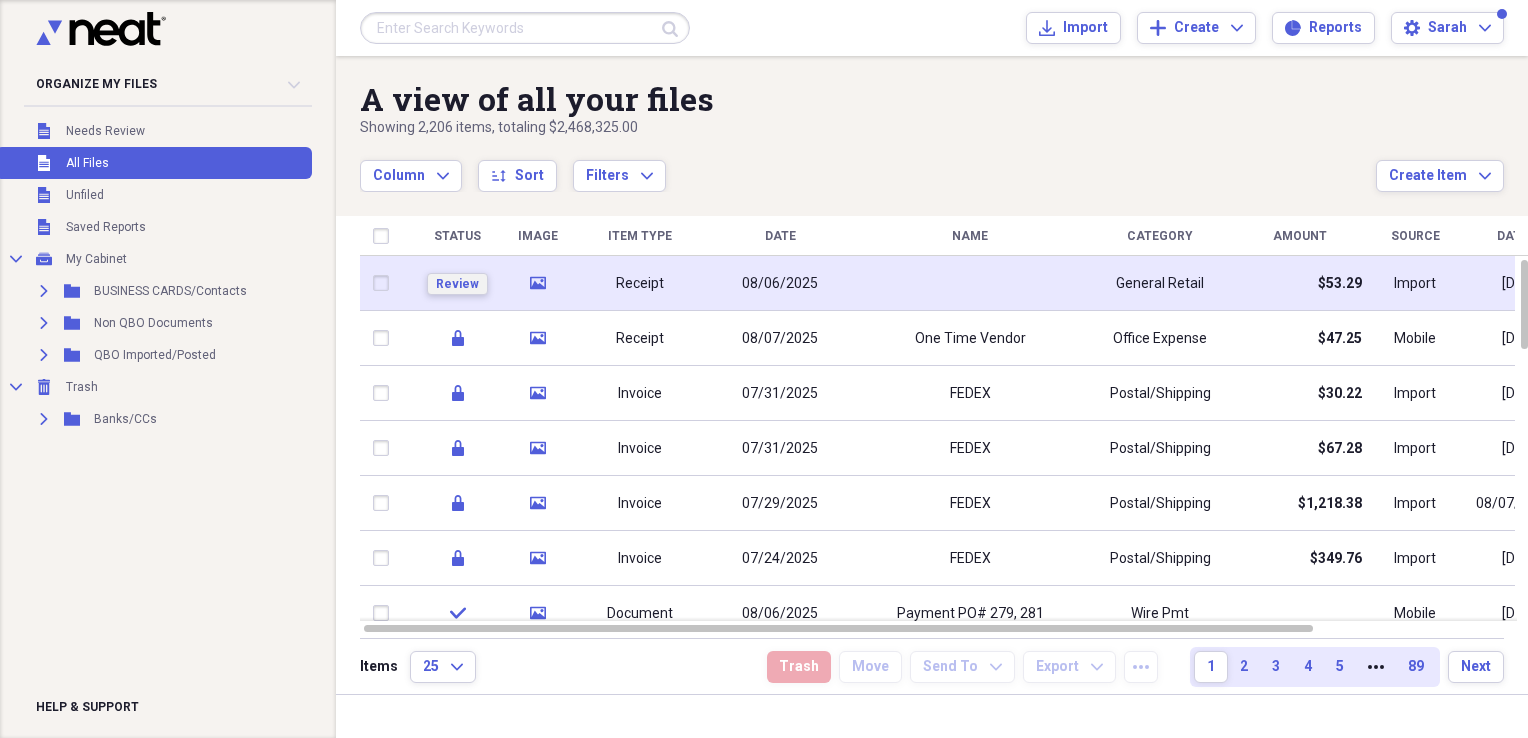 click on "Review" at bounding box center (457, 284) 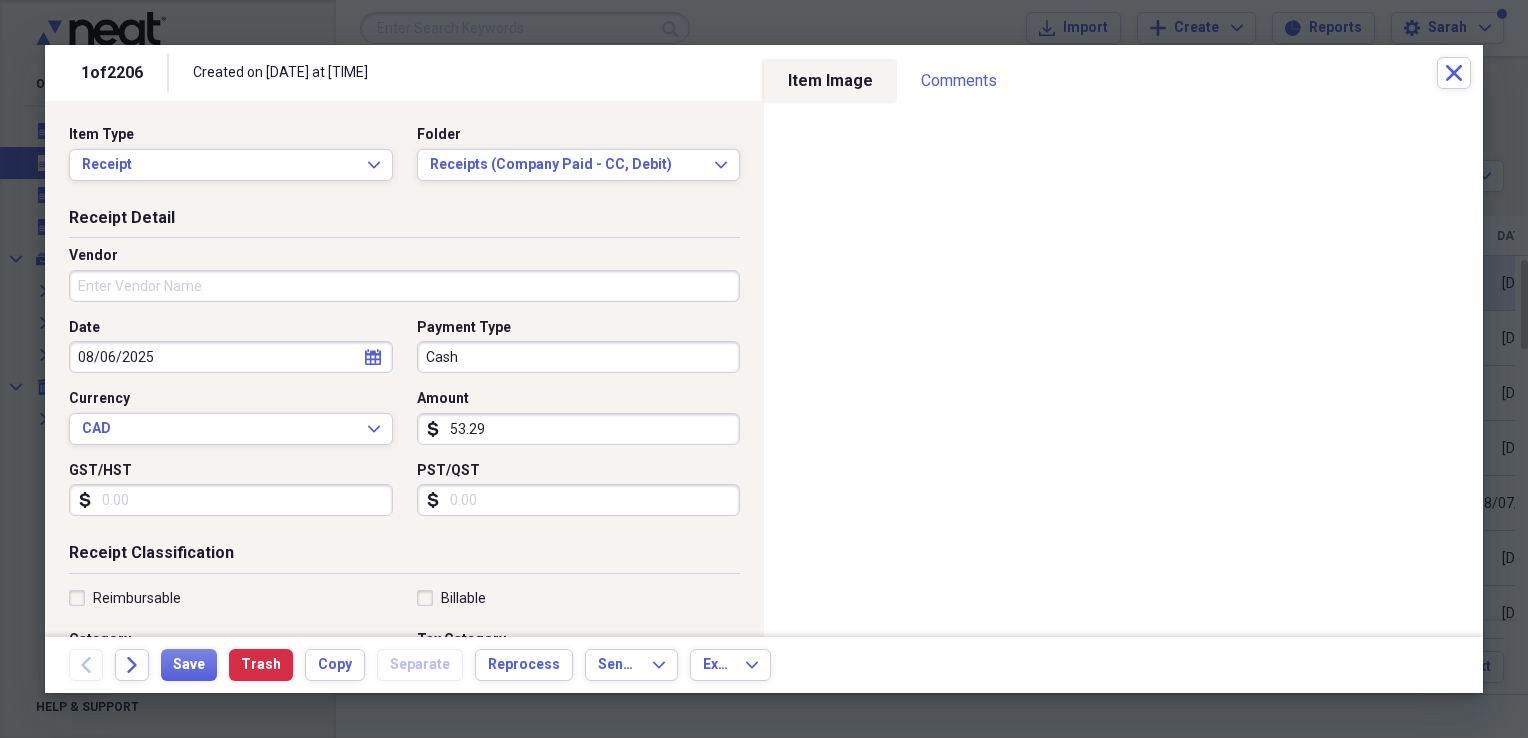 drag, startPoint x: 143, startPoint y: 285, endPoint x: 156, endPoint y: 278, distance: 14.764823 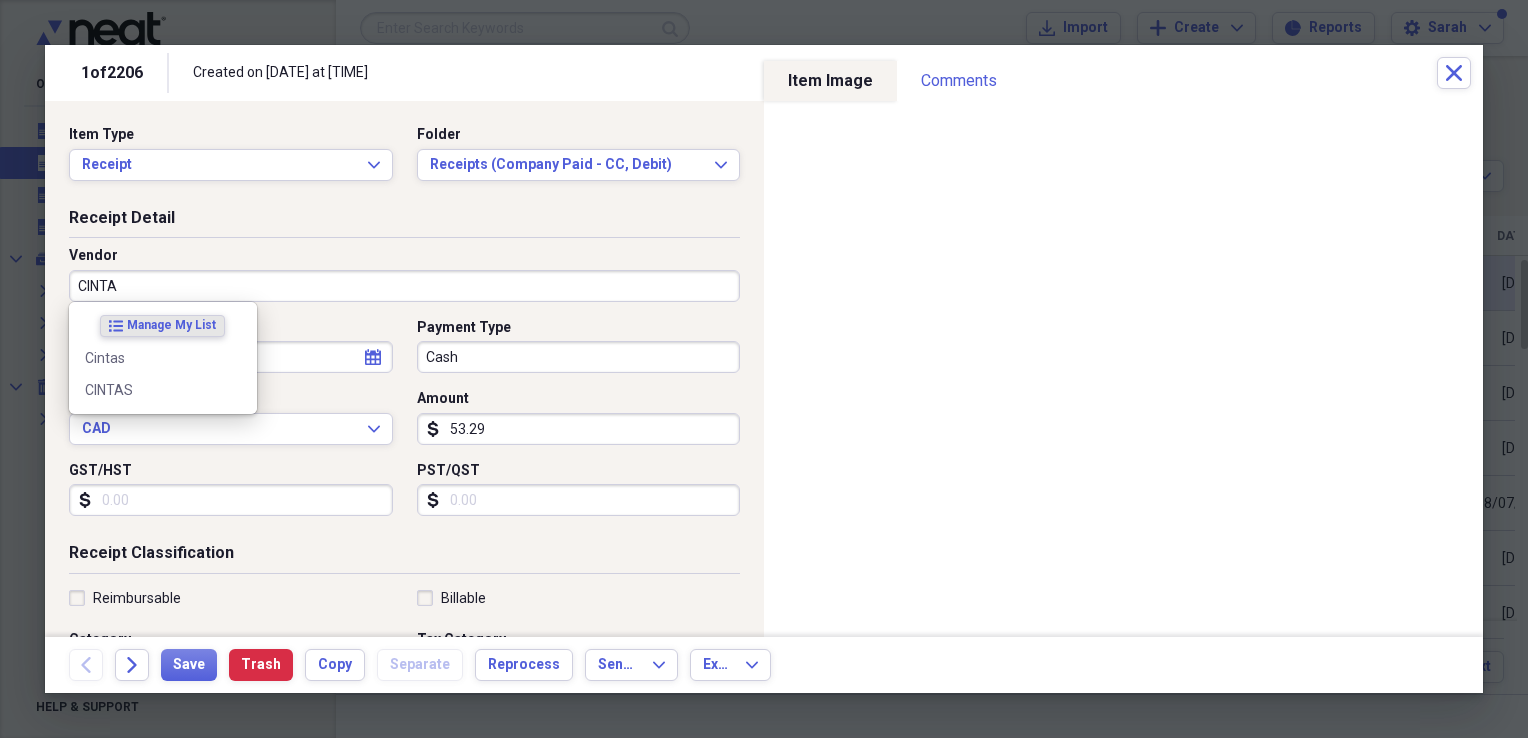 type on "CINTAS" 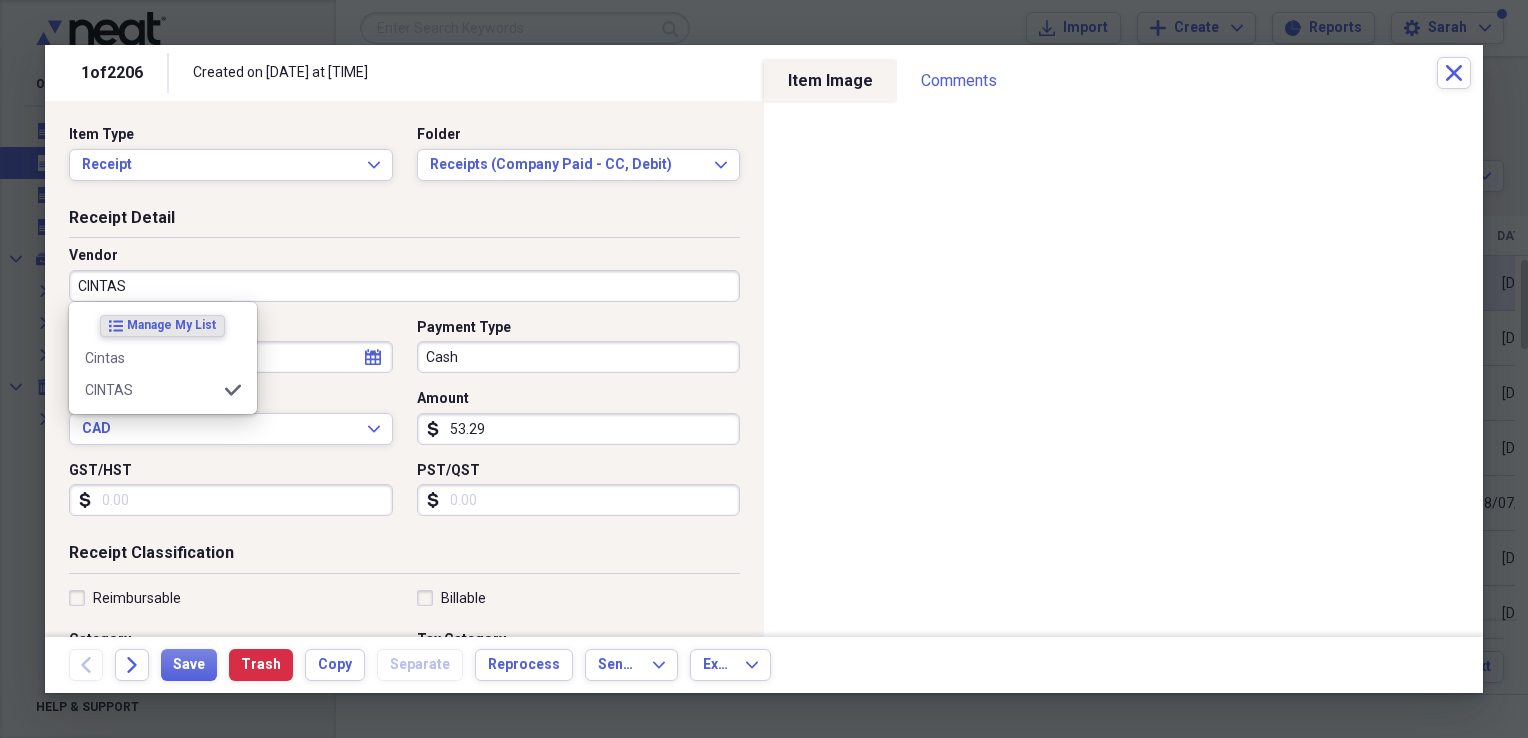 type on "Office Expense" 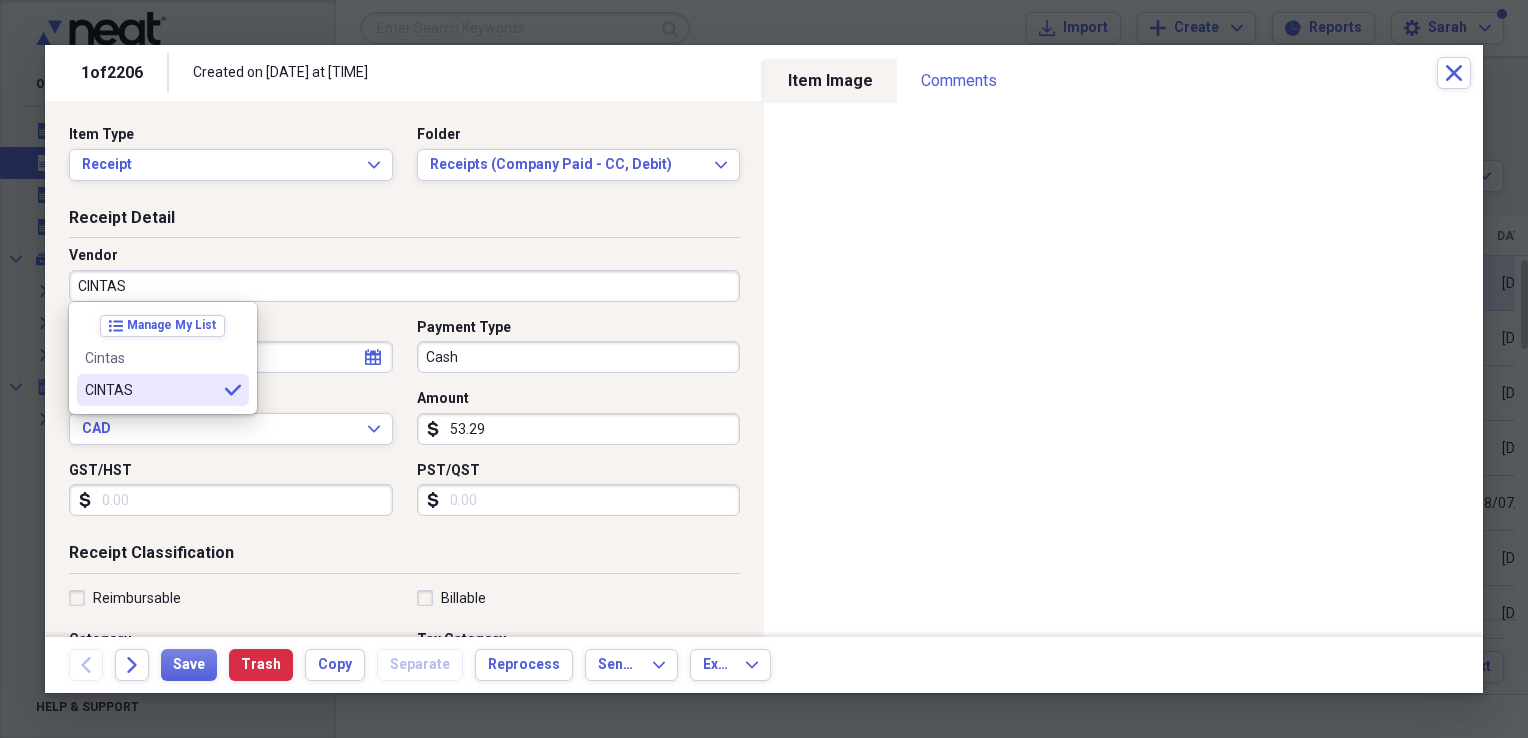 type on "CINTAS" 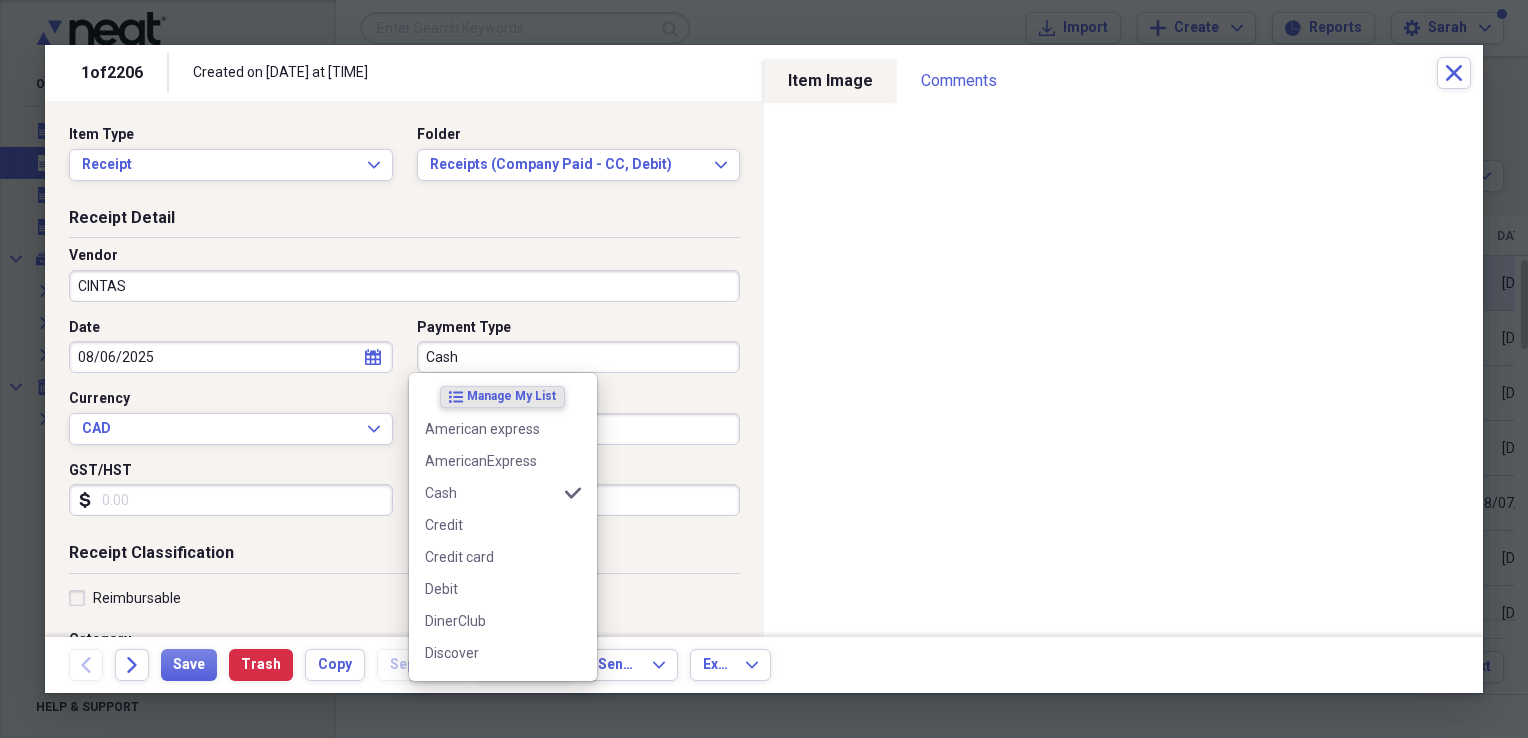 click on "Cash" at bounding box center (579, 357) 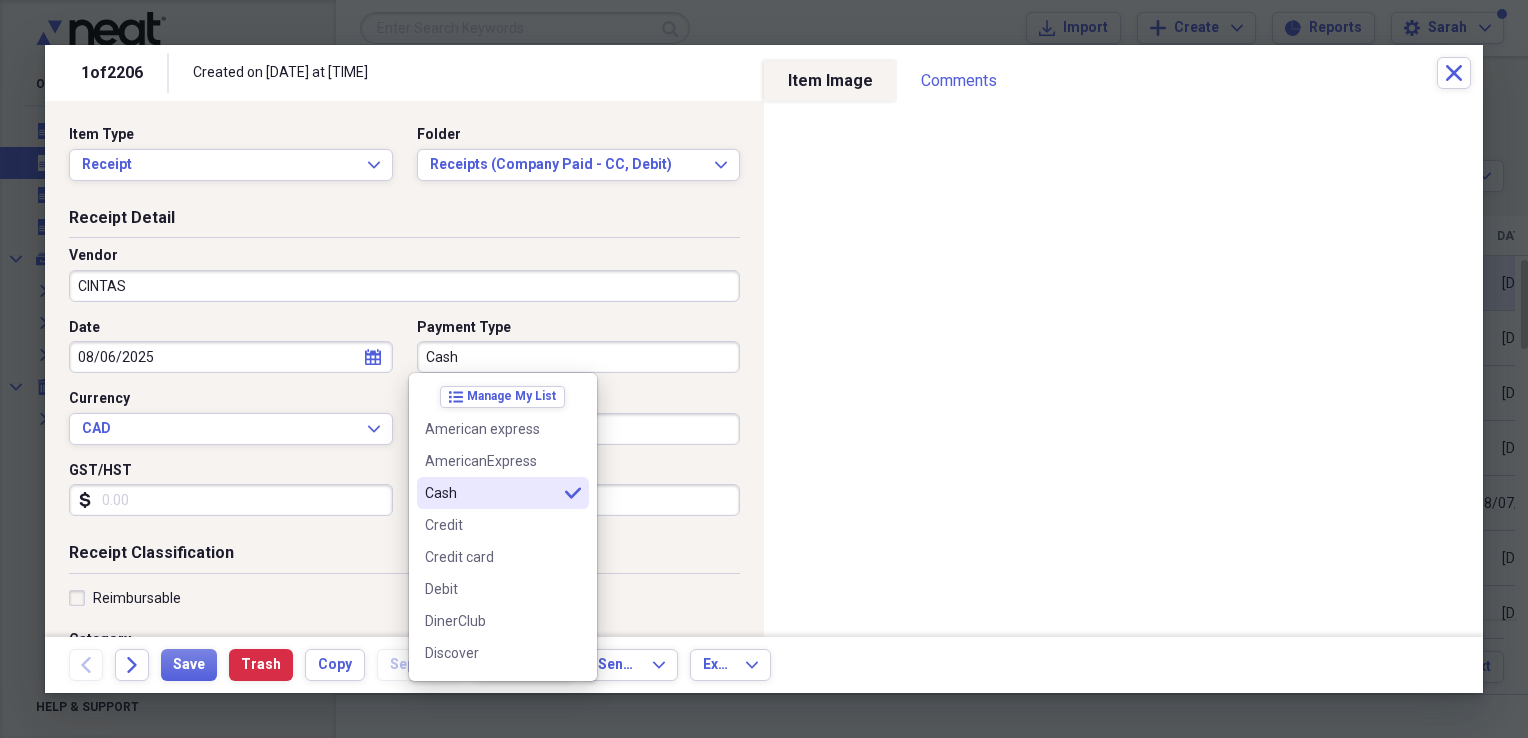 scroll, scrollTop: 220, scrollLeft: 0, axis: vertical 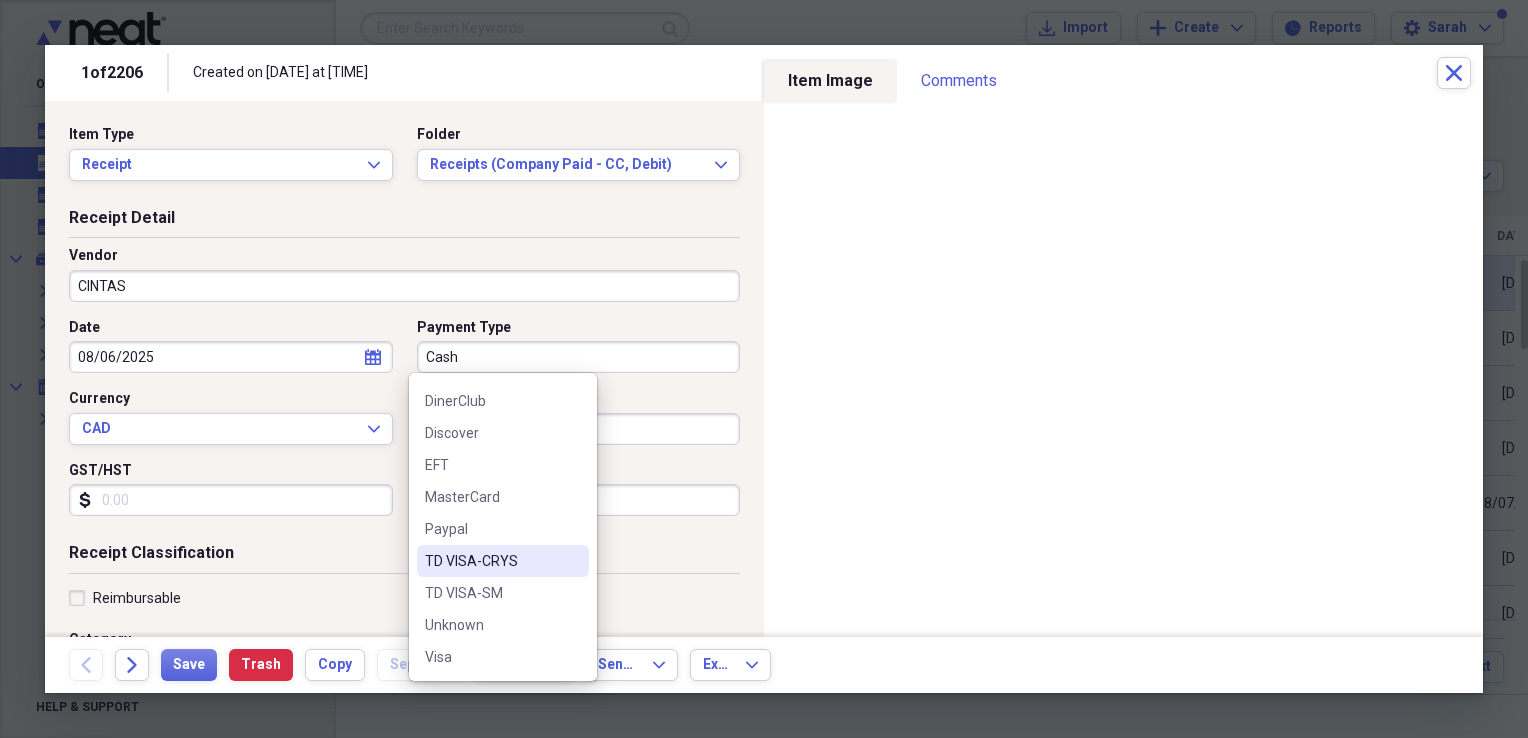 click on "TD VISA-CRYS" at bounding box center [491, 561] 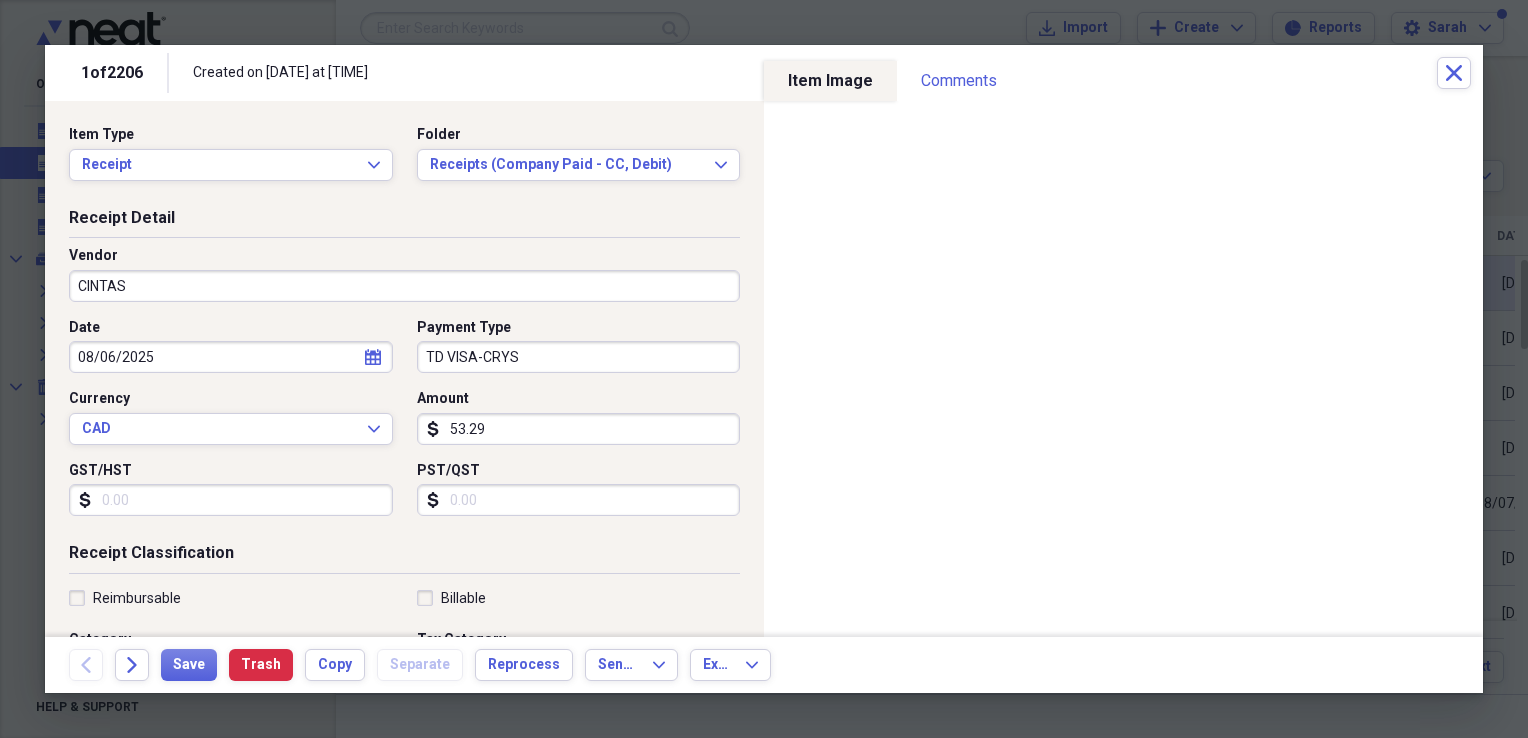 click 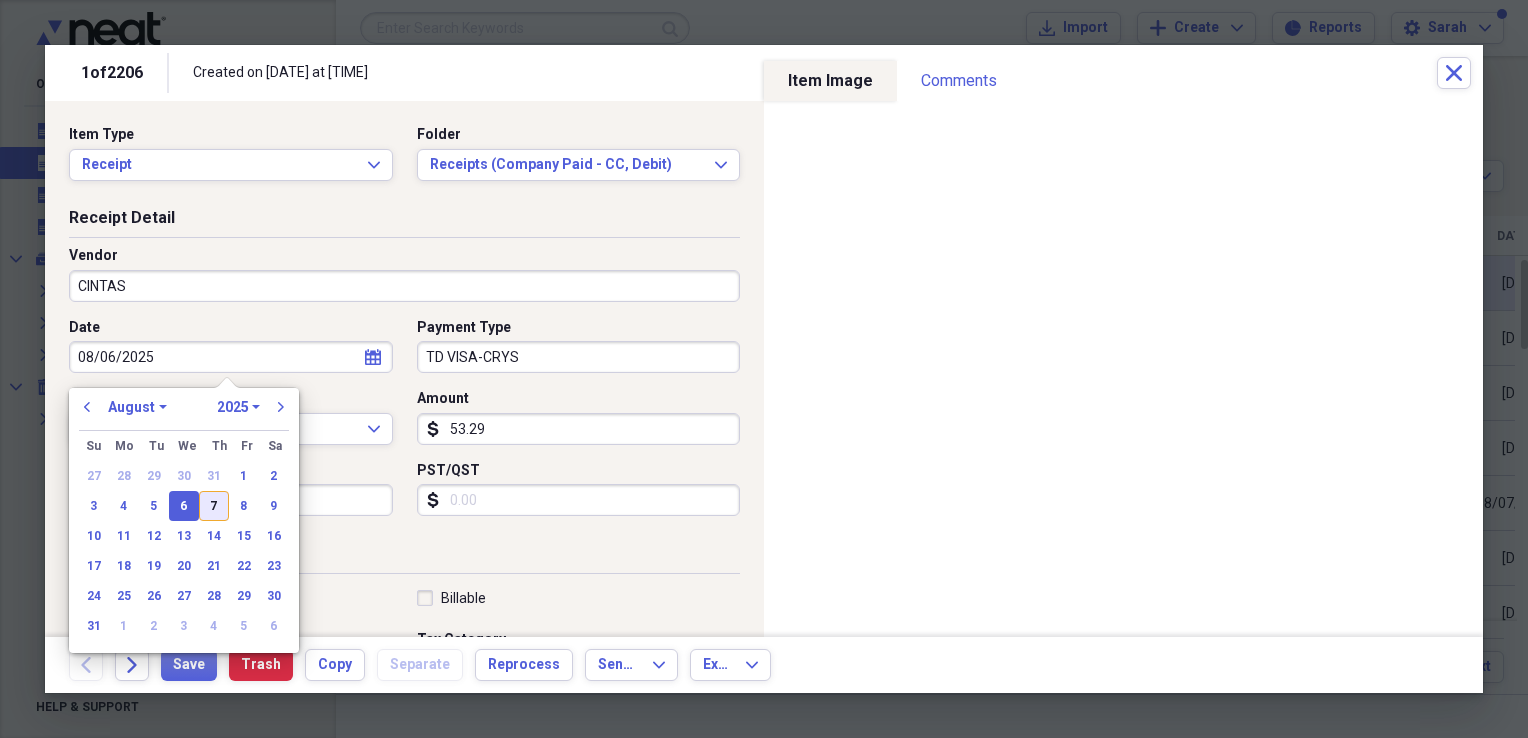 click on "7" at bounding box center [214, 506] 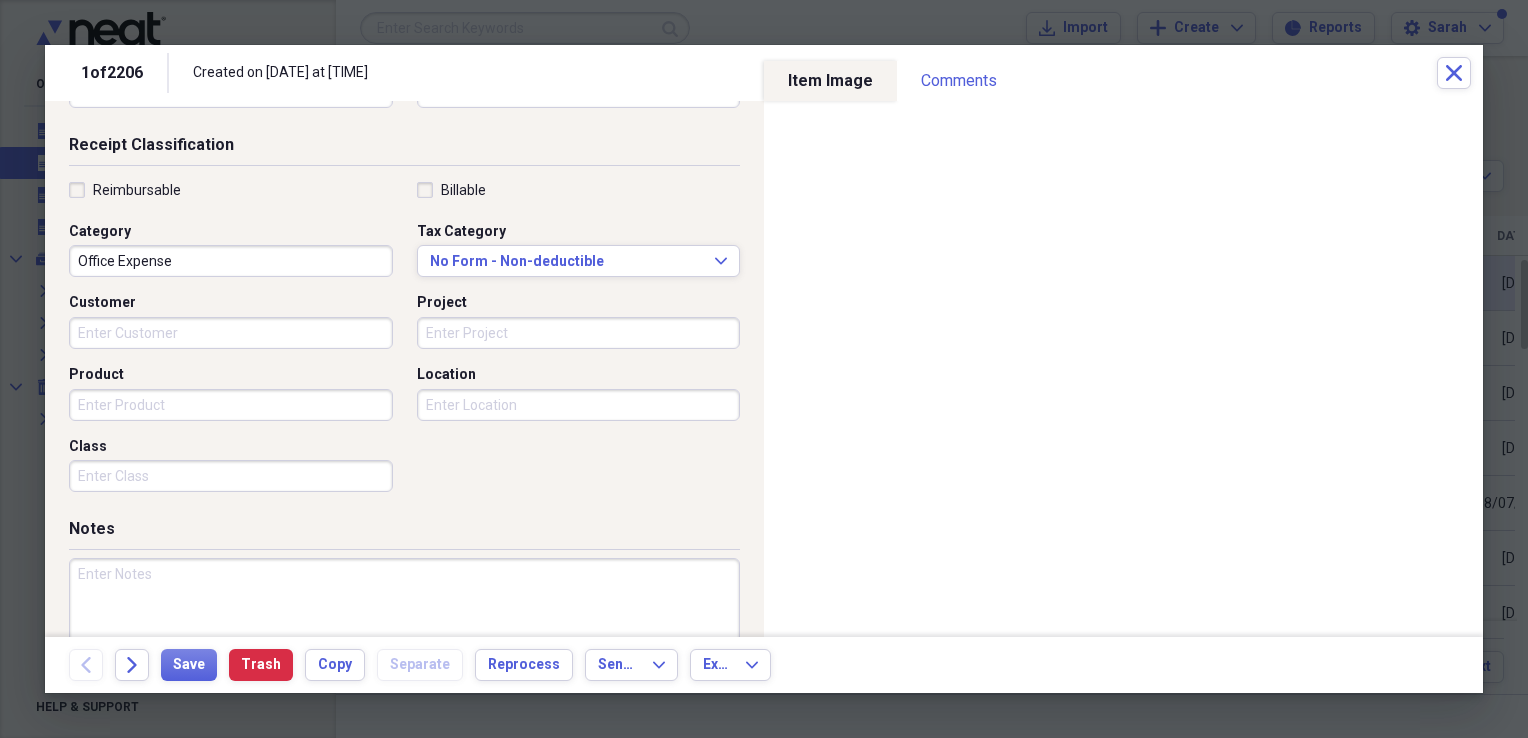 scroll, scrollTop: 483, scrollLeft: 0, axis: vertical 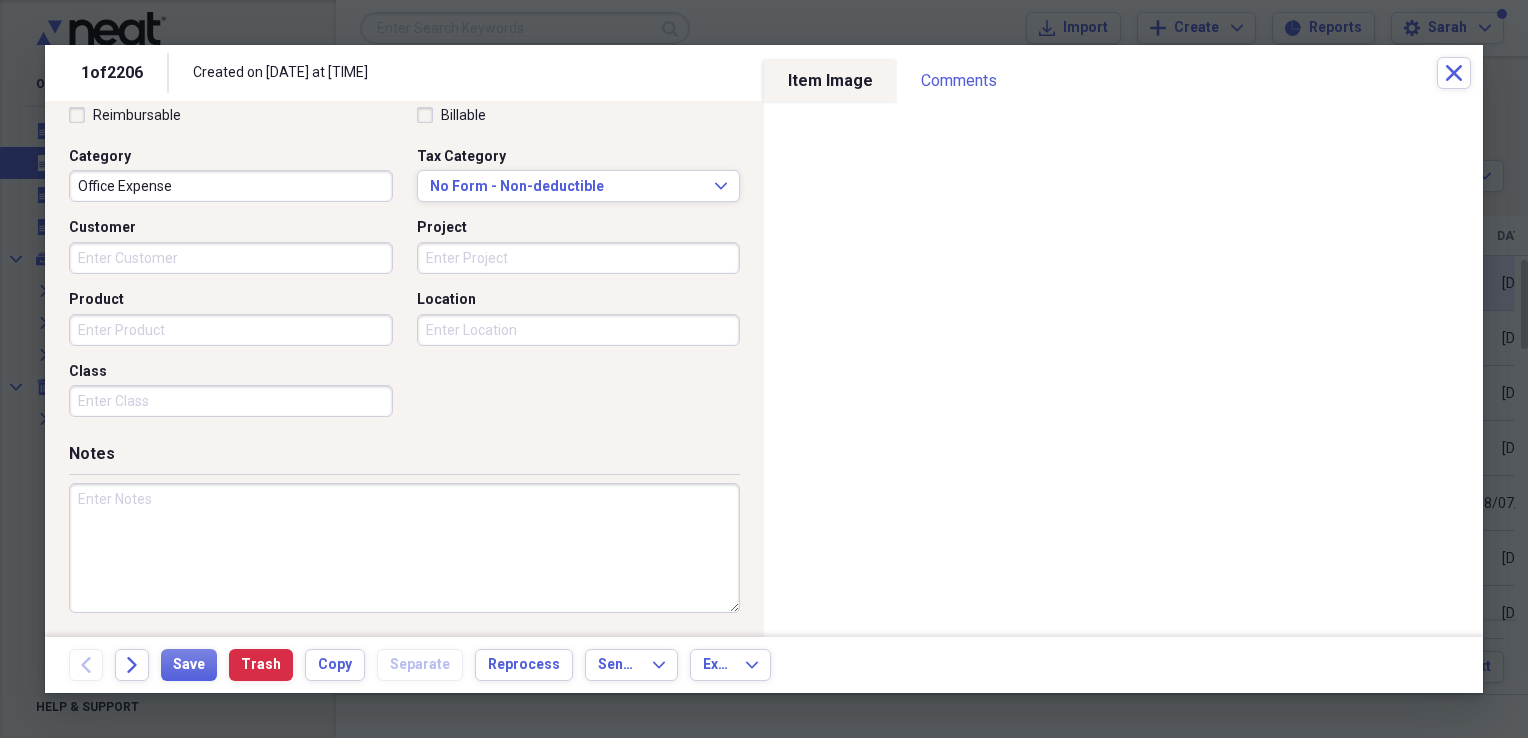 click at bounding box center [404, 548] 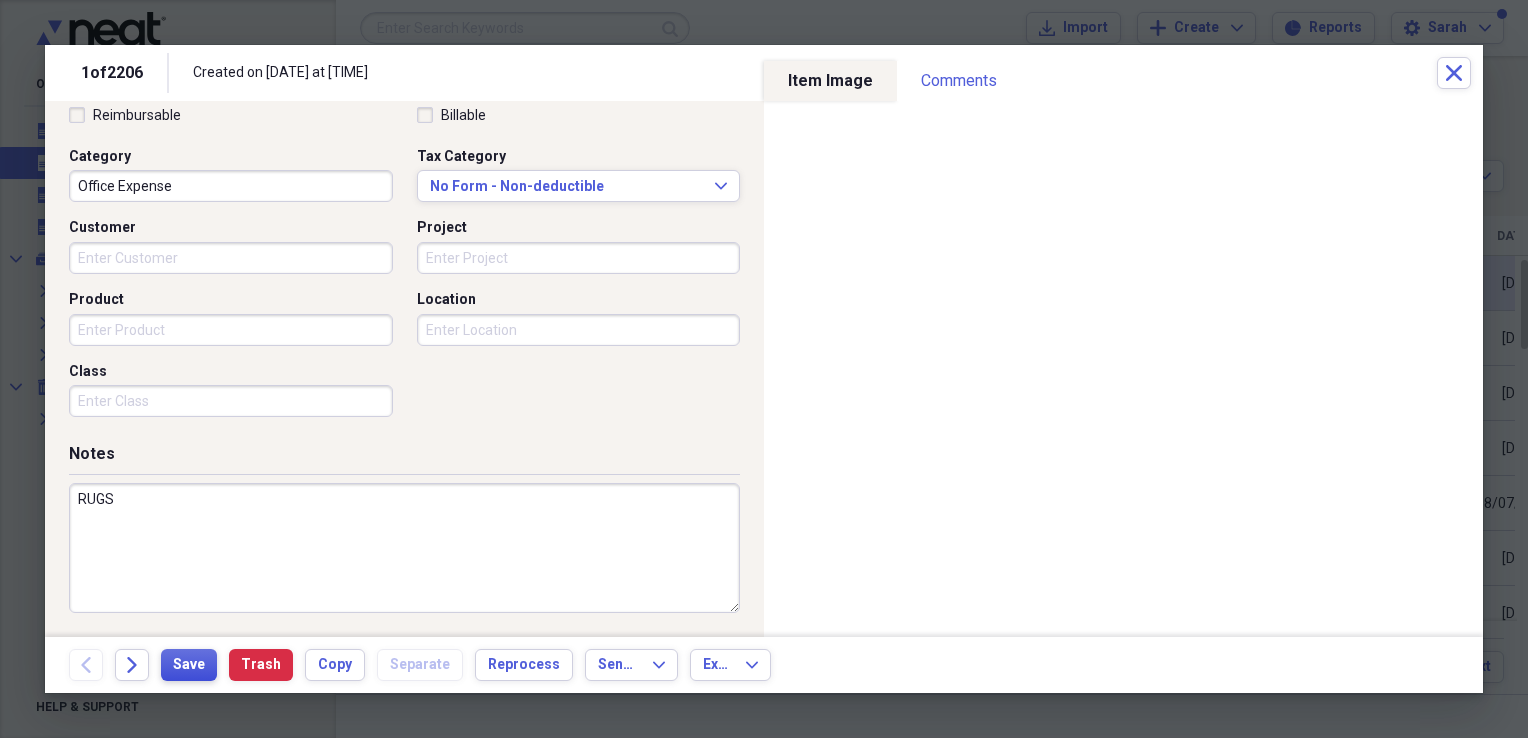 type on "RUGS" 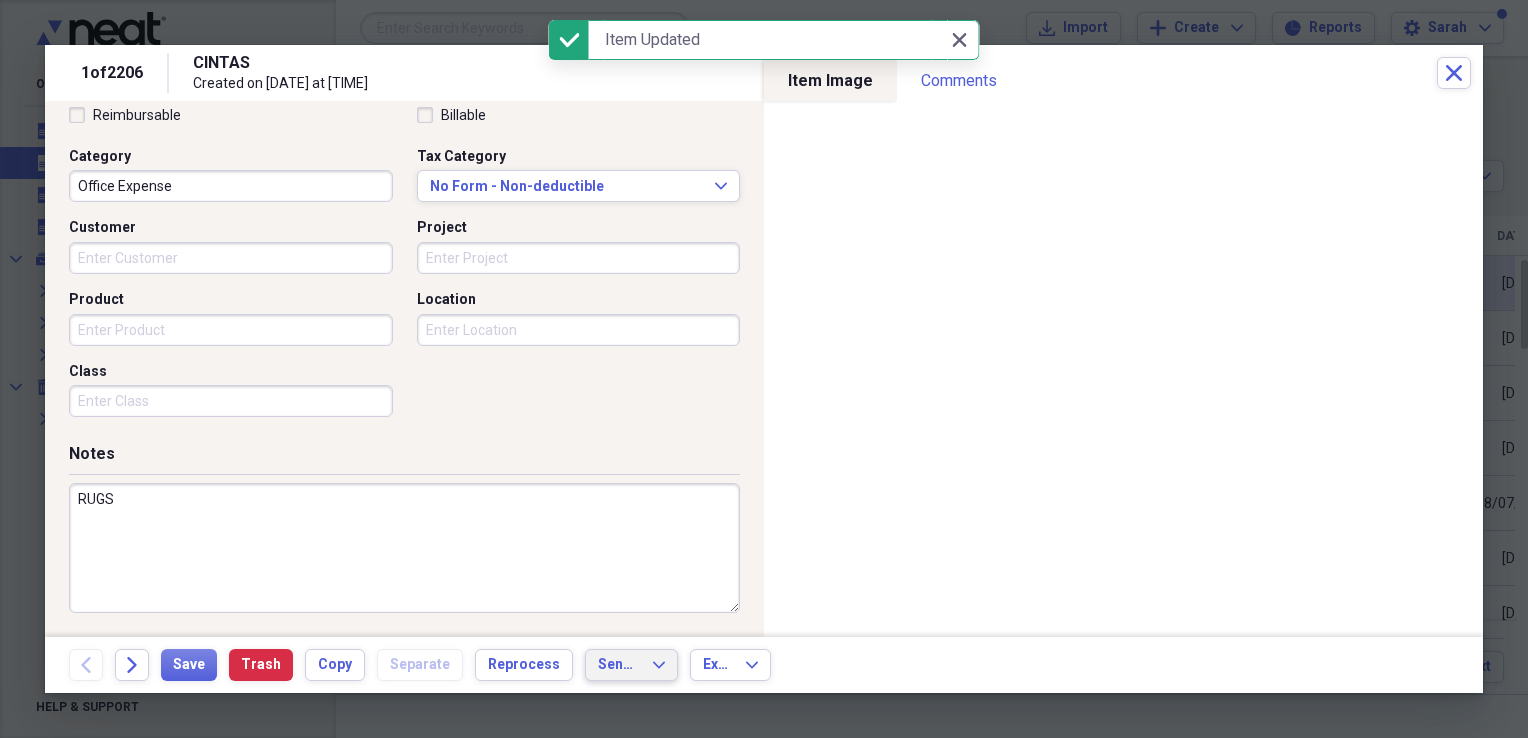 click on "Expand" 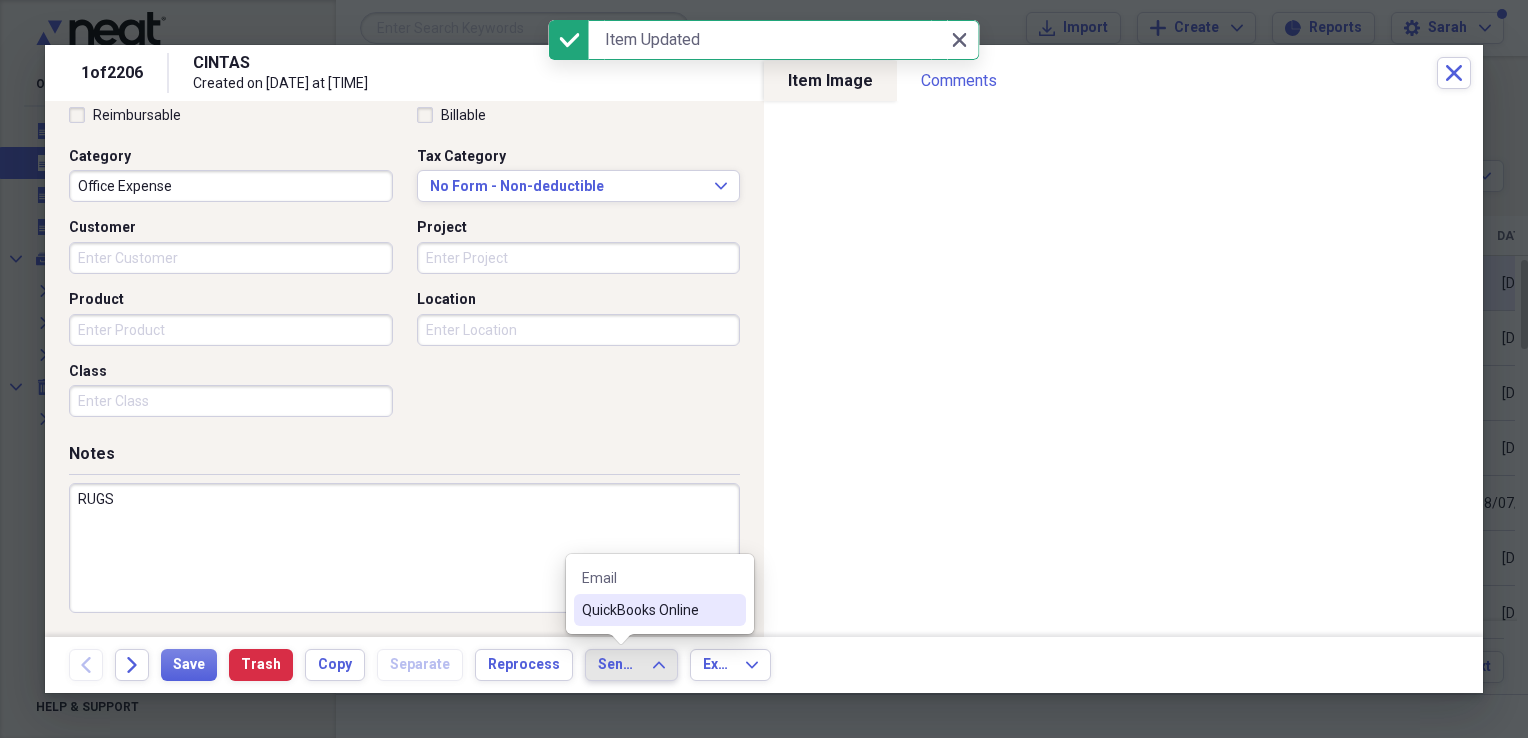 click on "QuickBooks Online" at bounding box center [648, 610] 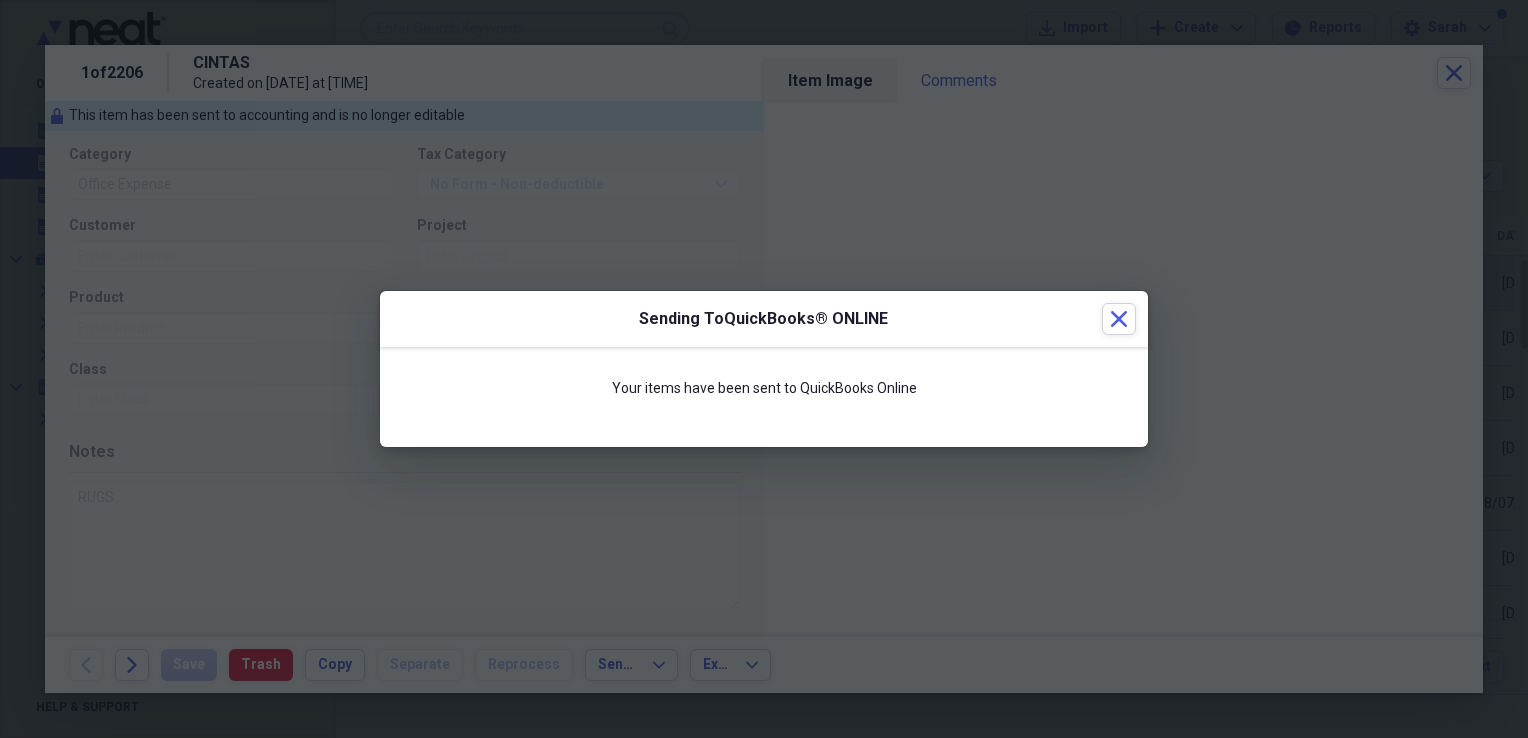 scroll, scrollTop: 467, scrollLeft: 0, axis: vertical 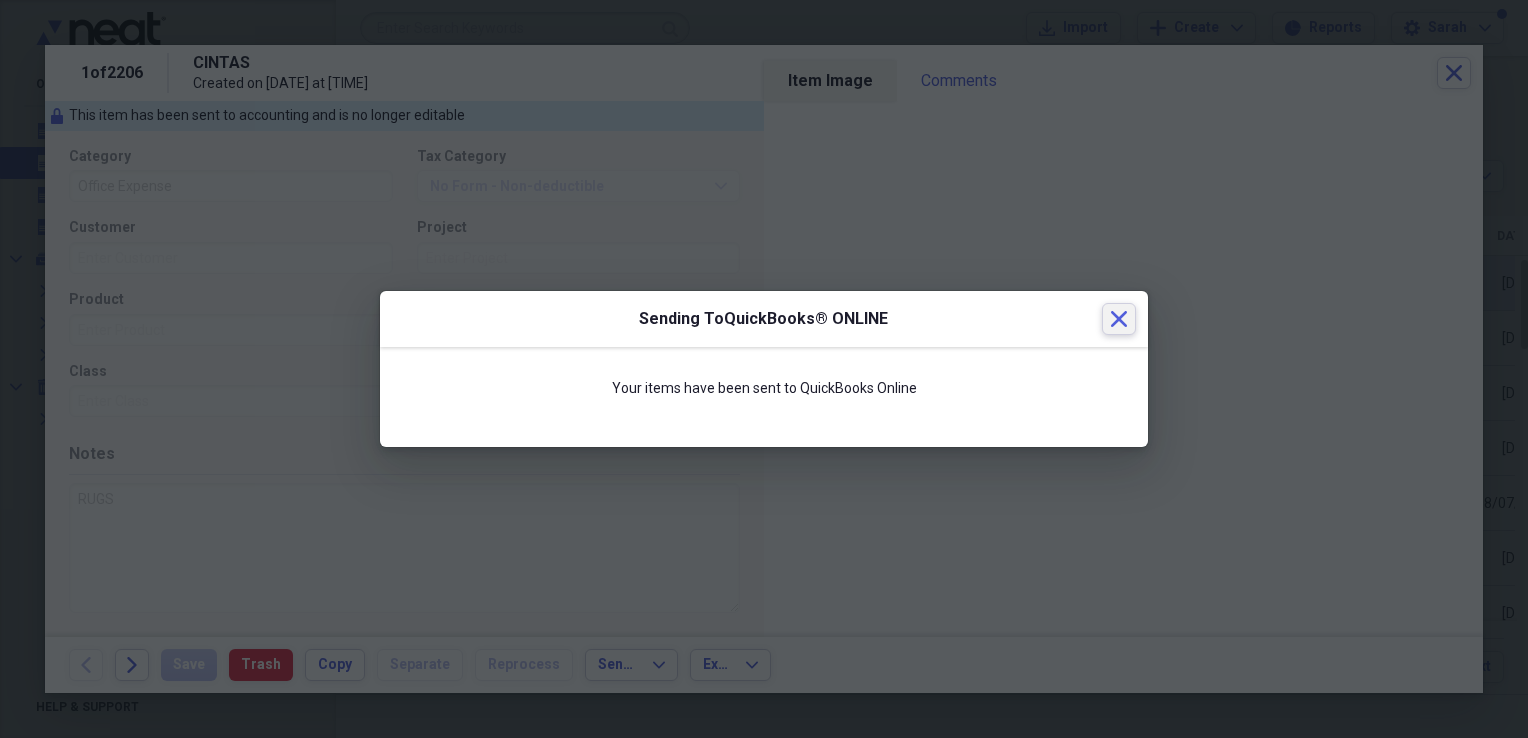click on "Close" 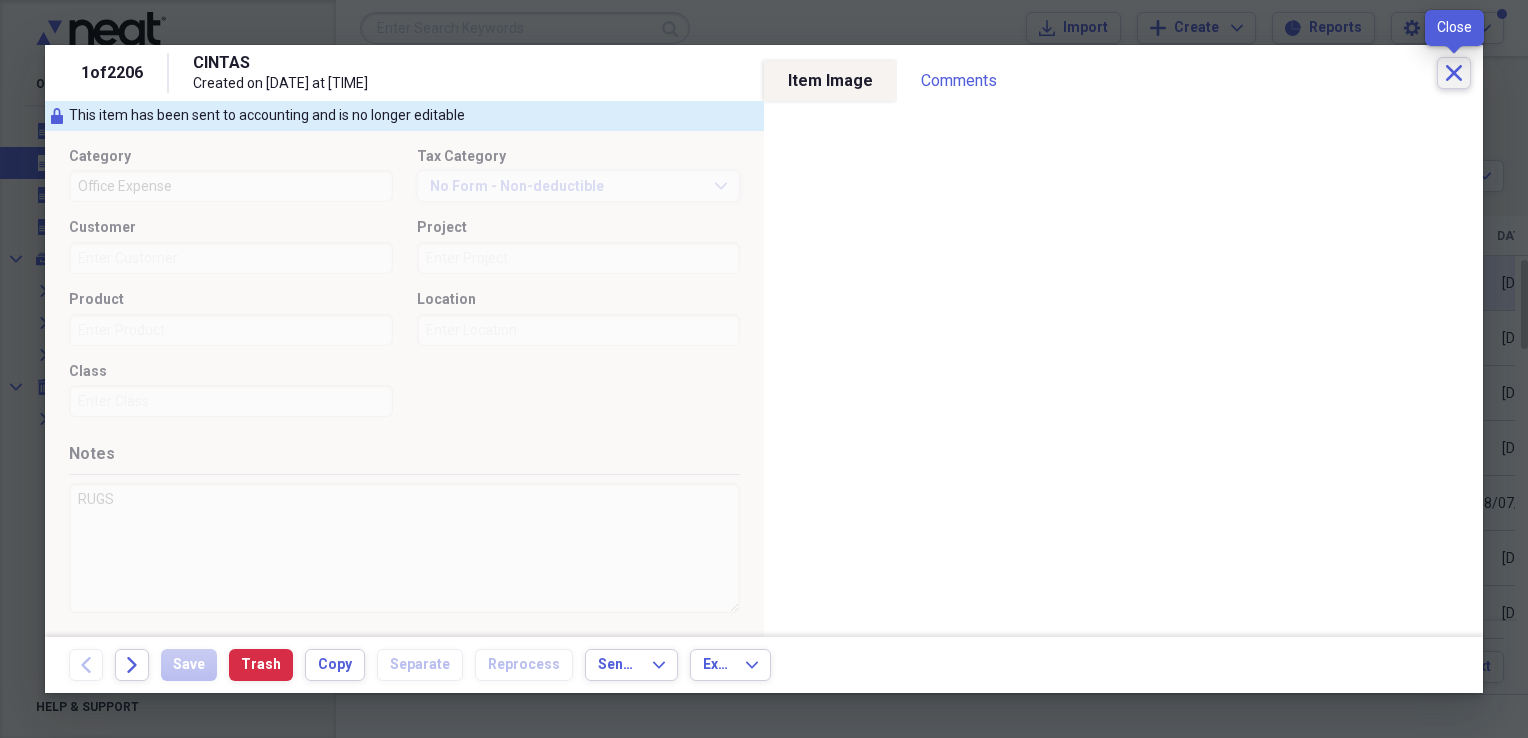 click on "Close" at bounding box center [1454, 73] 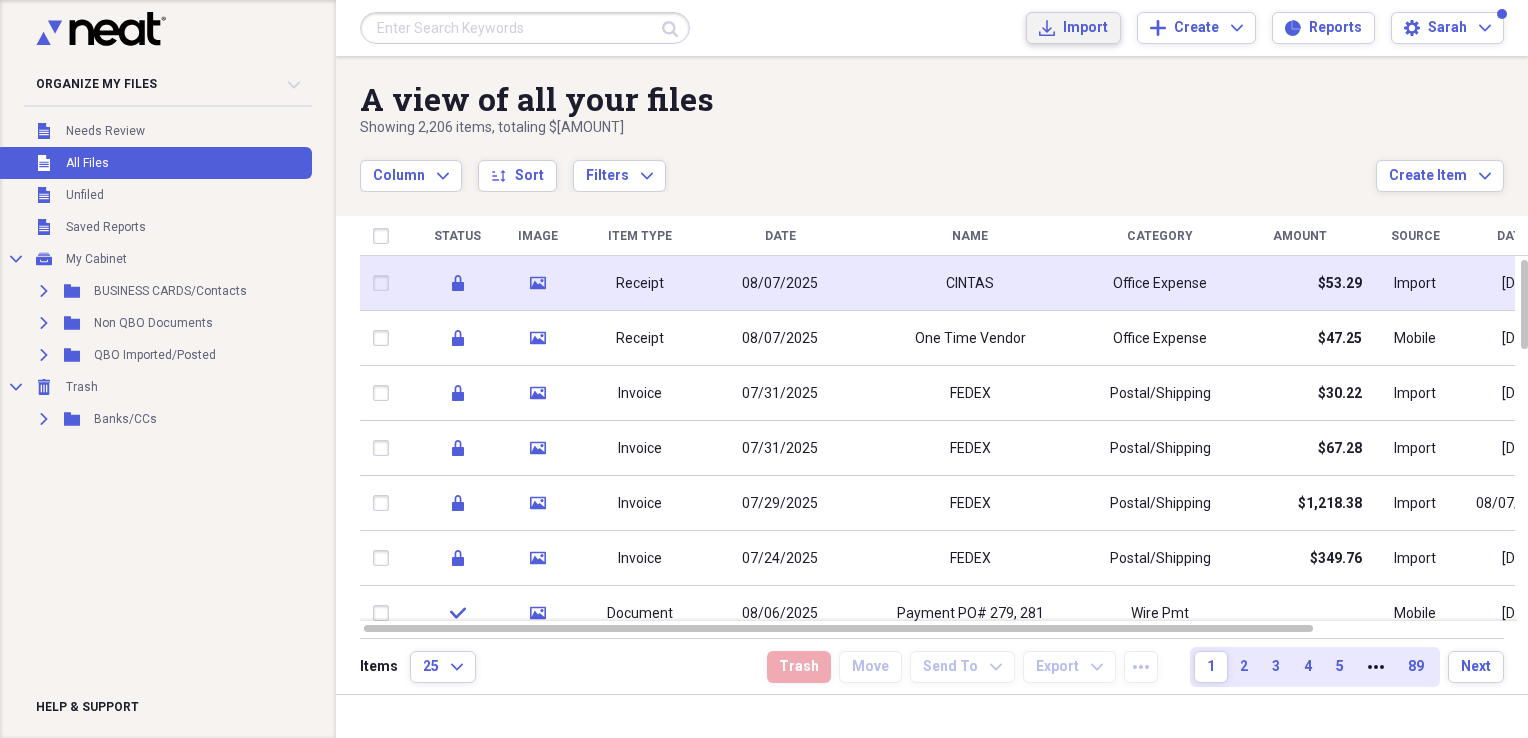 click on "Import" at bounding box center [1085, 28] 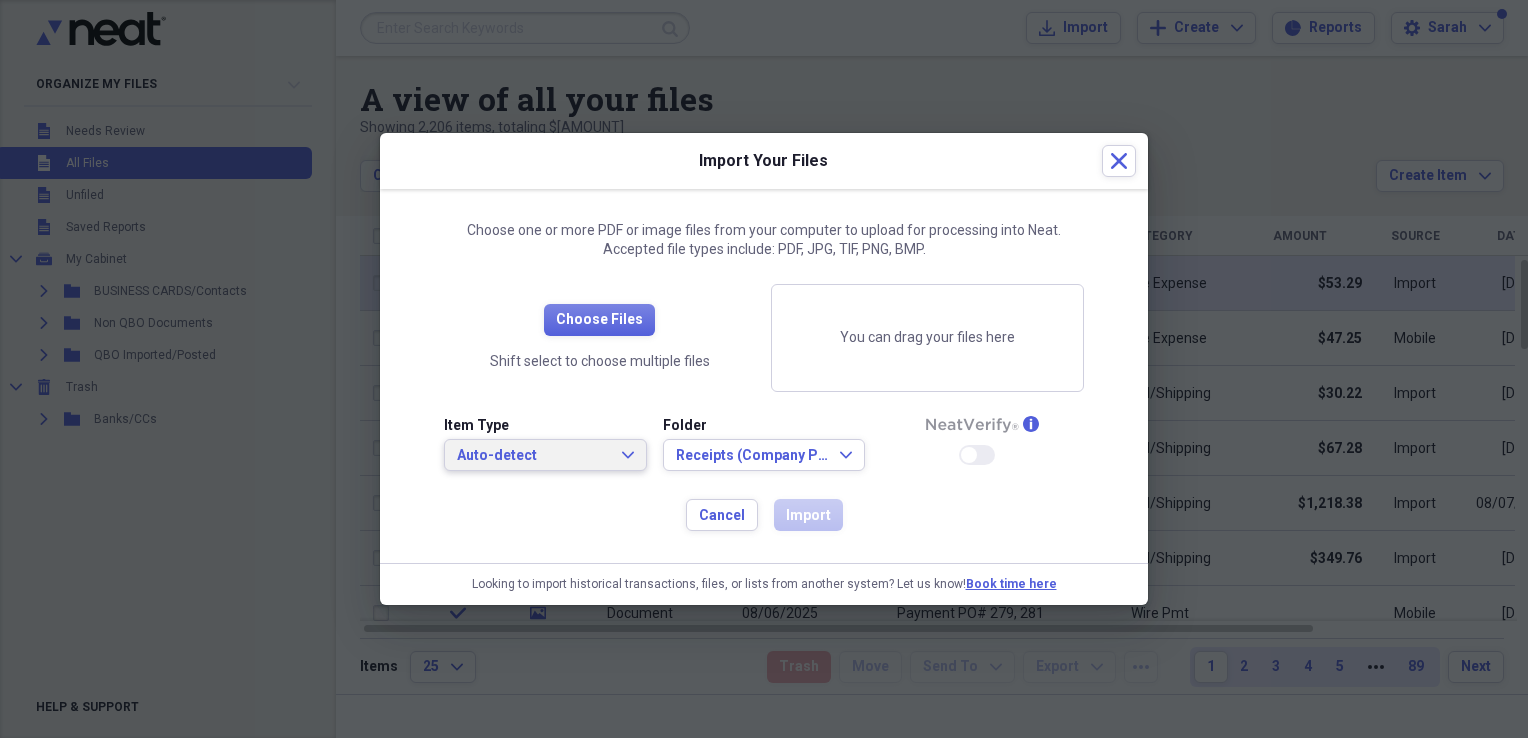 click on "Auto-detect Expand" at bounding box center [545, 455] 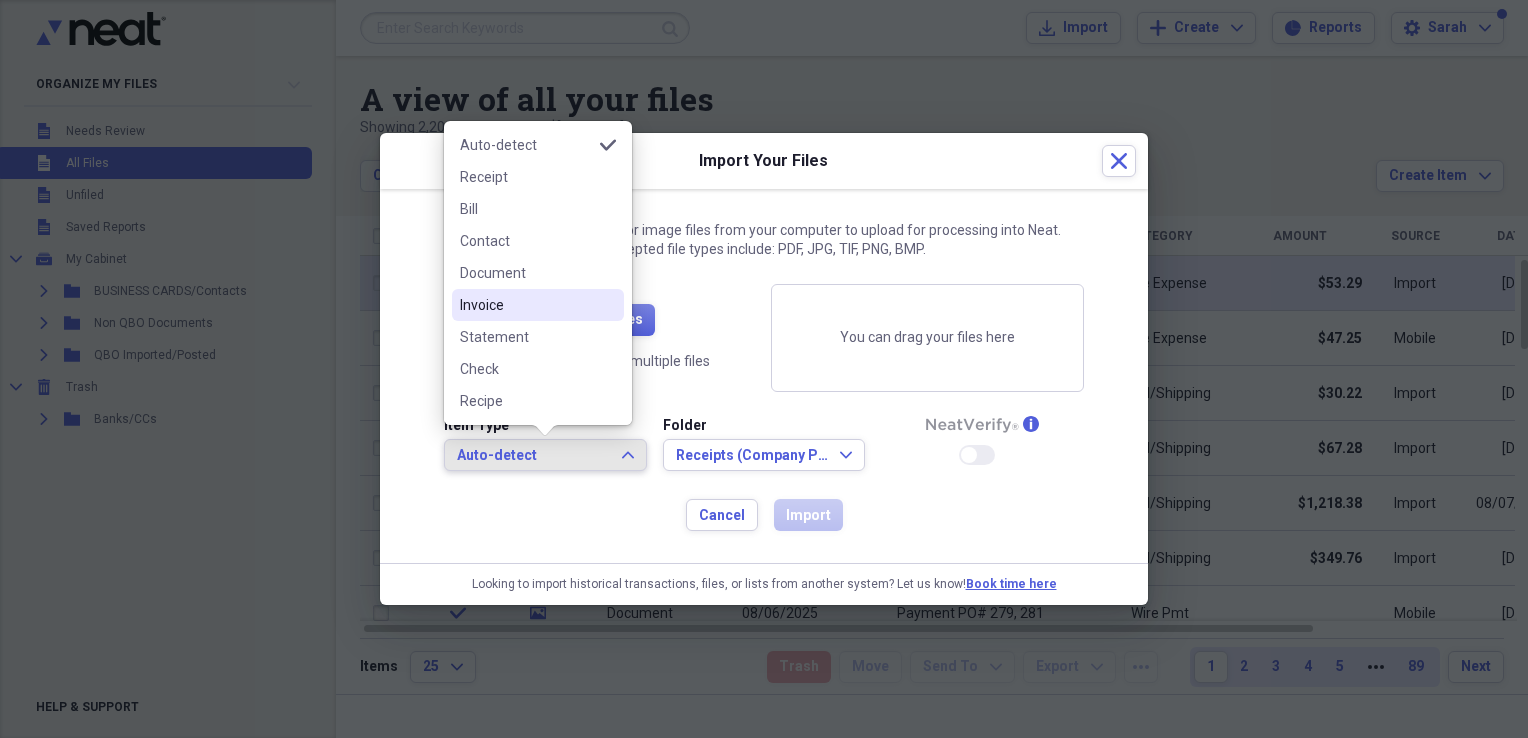 click on "Invoice" at bounding box center [526, 305] 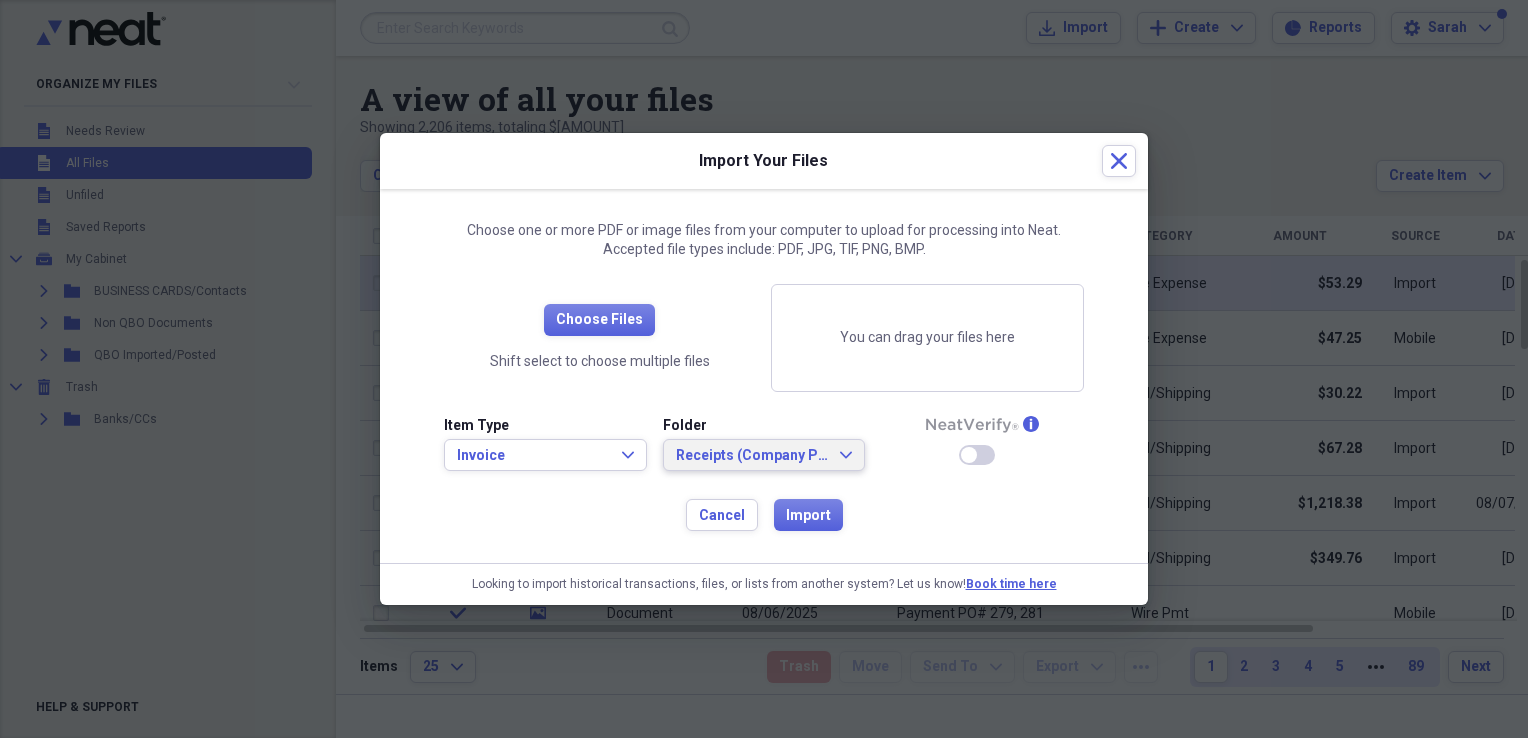 click on "Receipts (Company Paid - CC, Debit)" at bounding box center (752, 456) 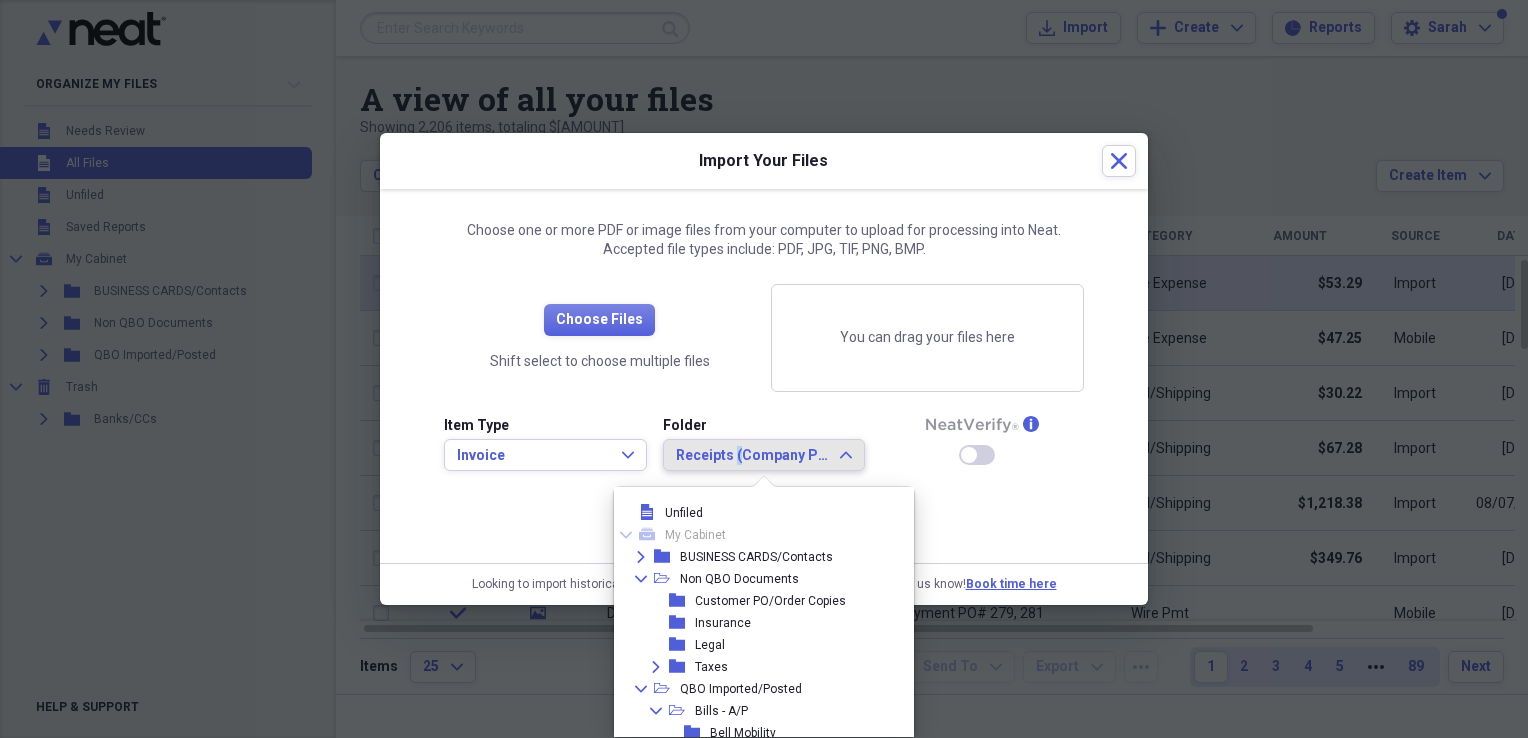 scroll, scrollTop: 204, scrollLeft: 0, axis: vertical 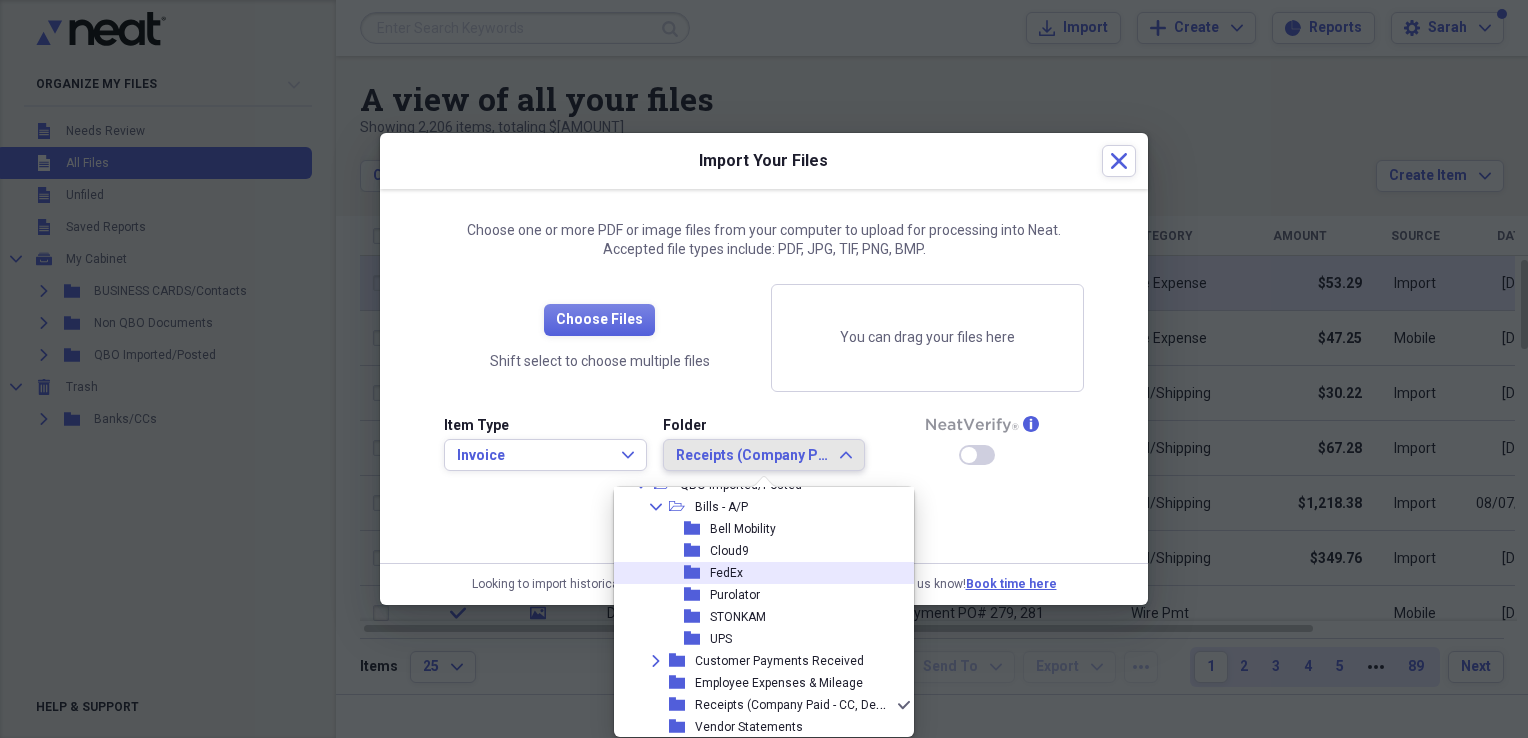 click on "folder" 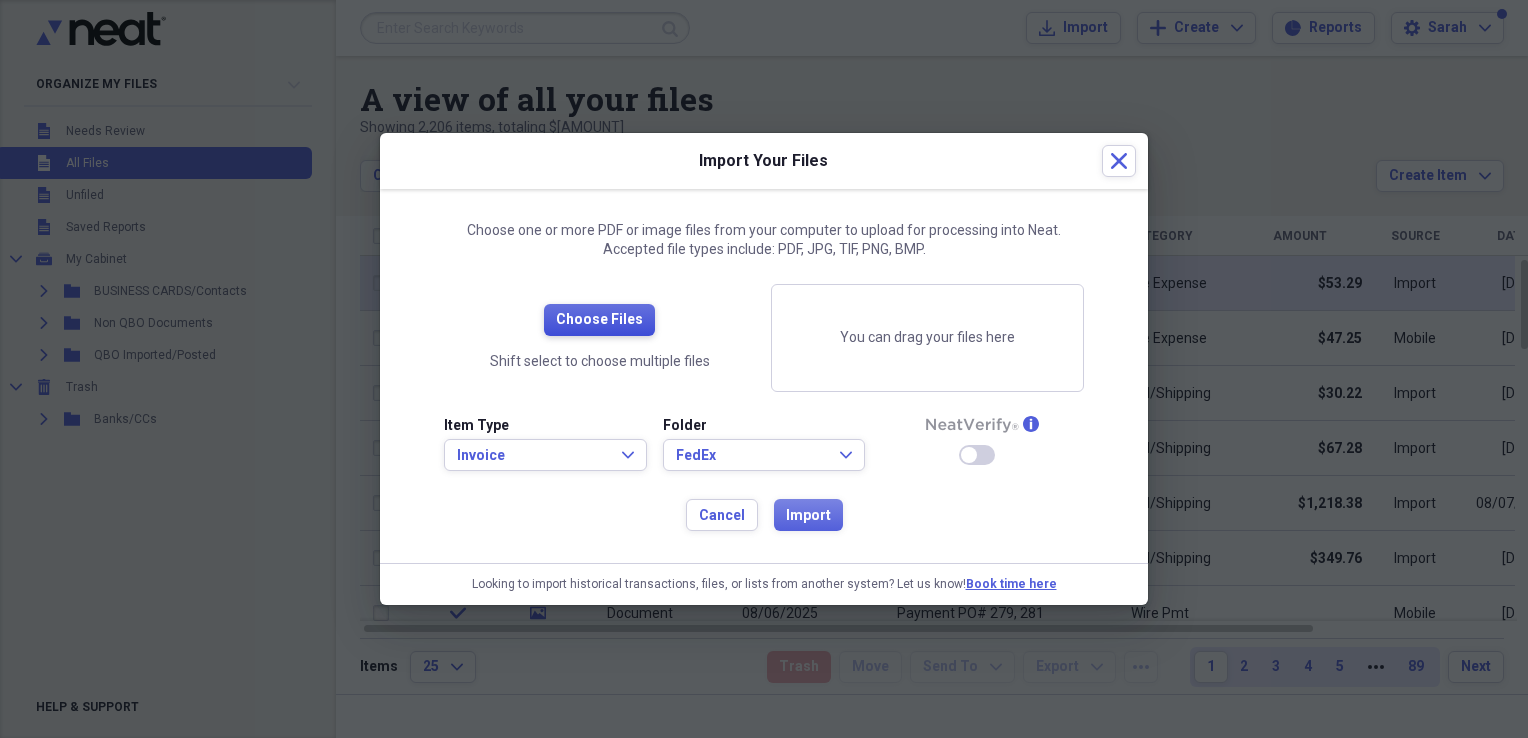 click on "Choose Files" at bounding box center (599, 320) 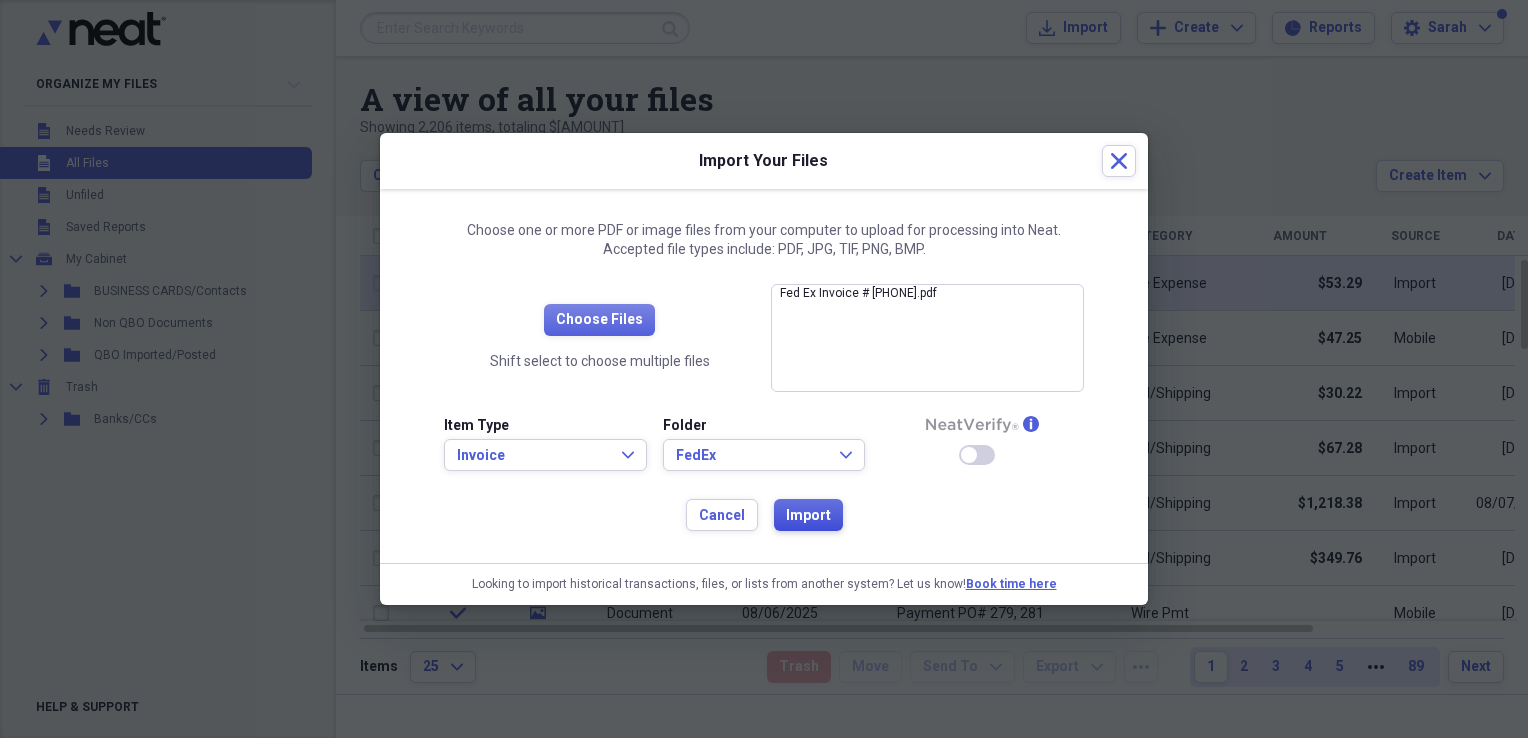 click on "Import" at bounding box center (808, 516) 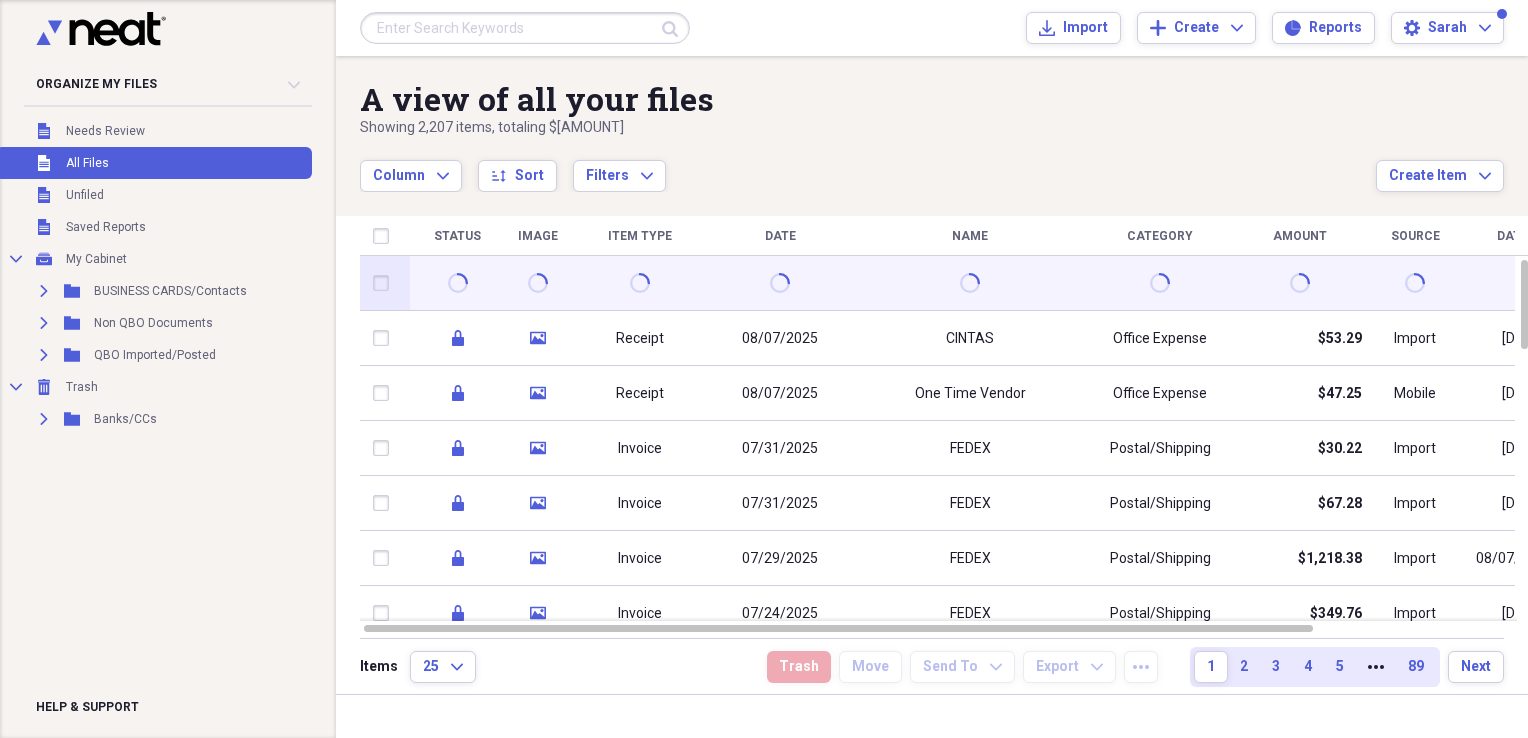 drag, startPoint x: 1505, startPoint y: 1, endPoint x: 1064, endPoint y: 103, distance: 452.64224 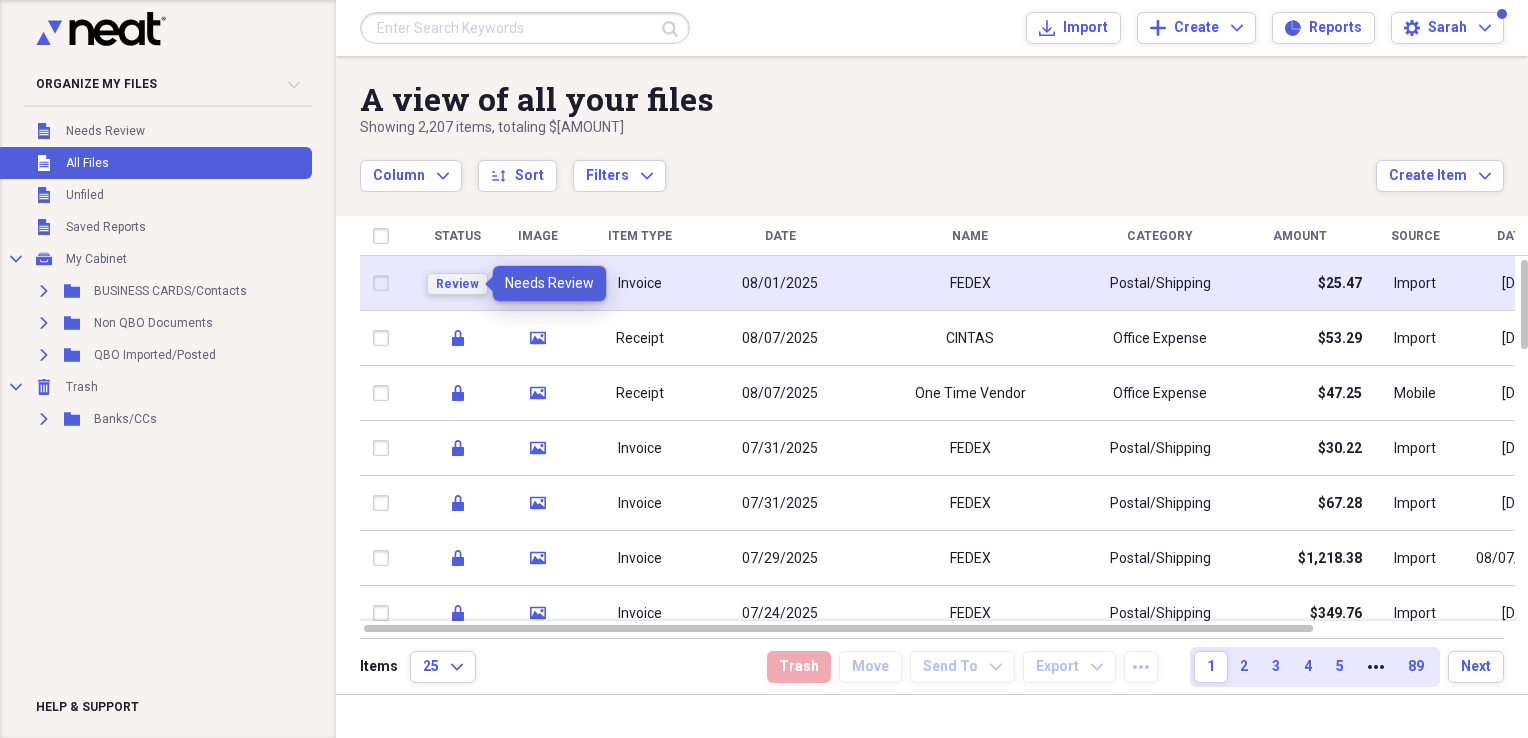 click on "Review" at bounding box center [457, 284] 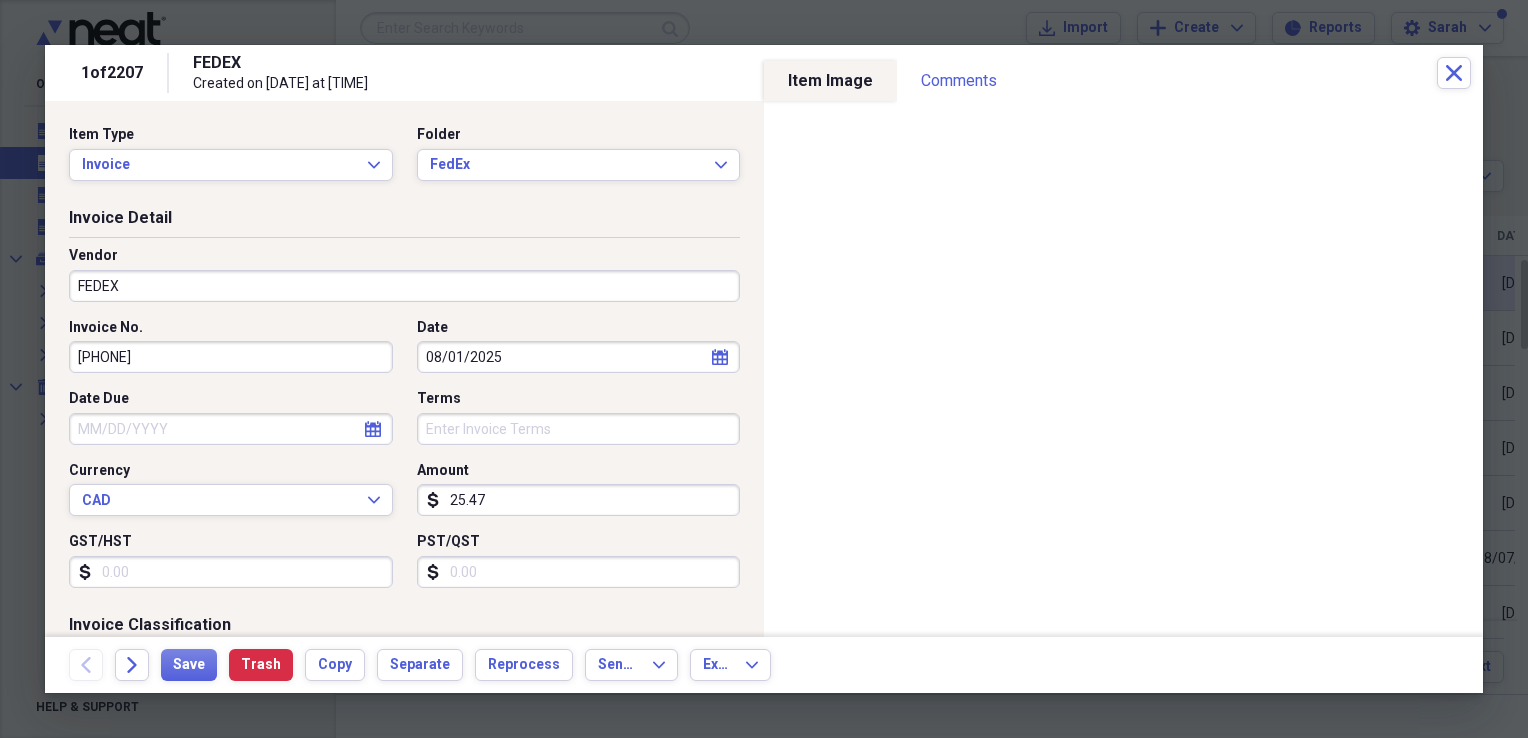 click on "calendar" 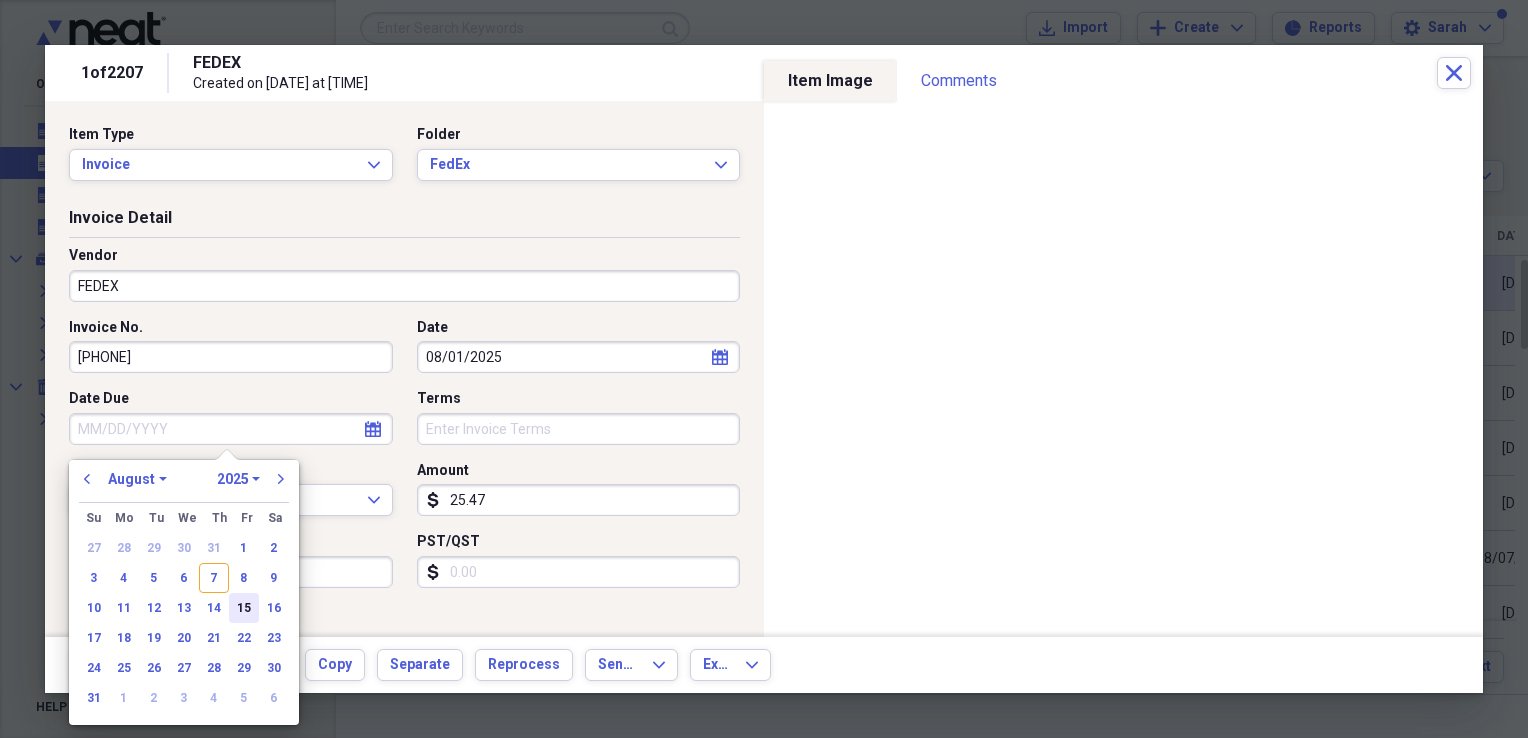 click on "15" at bounding box center (244, 608) 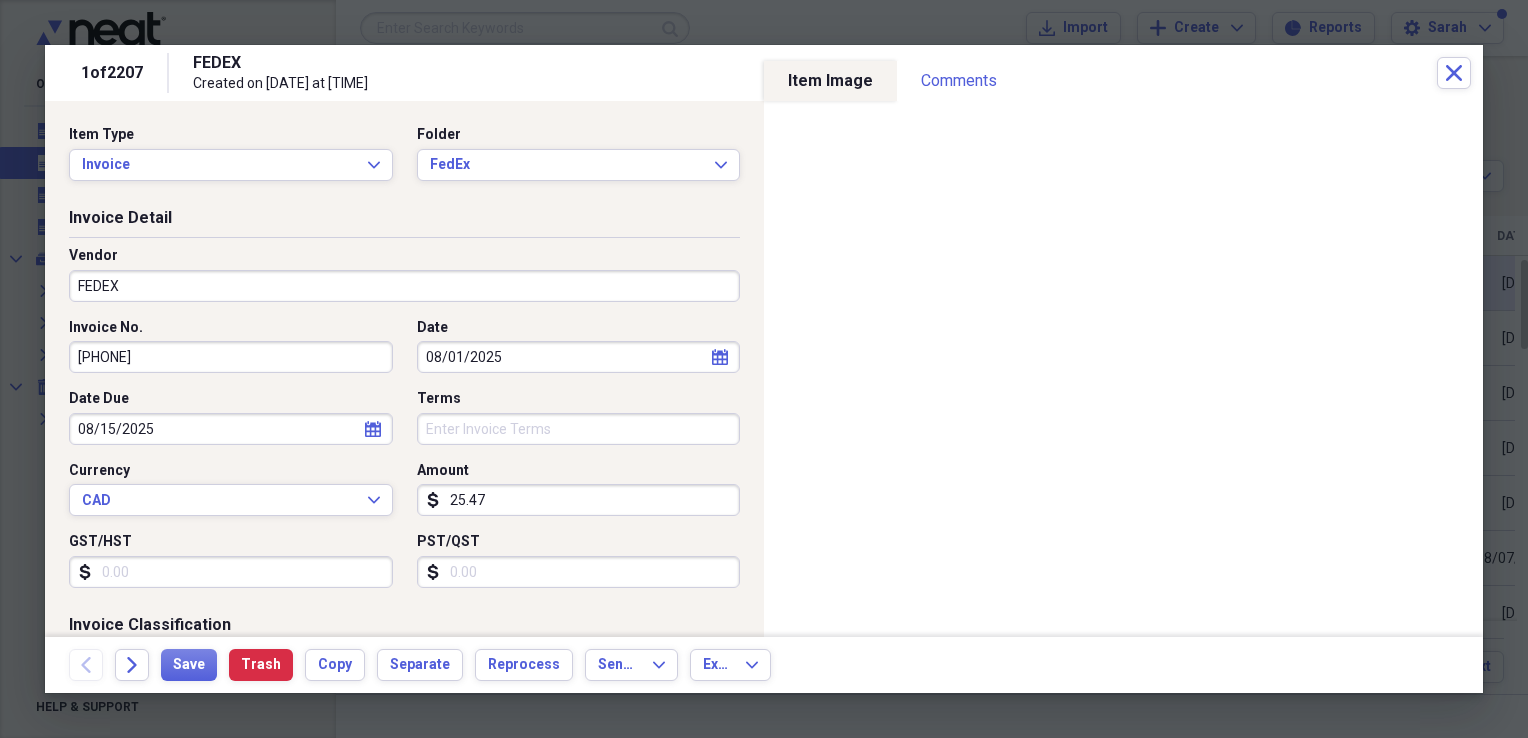 click on "GST/HST" at bounding box center [231, 572] 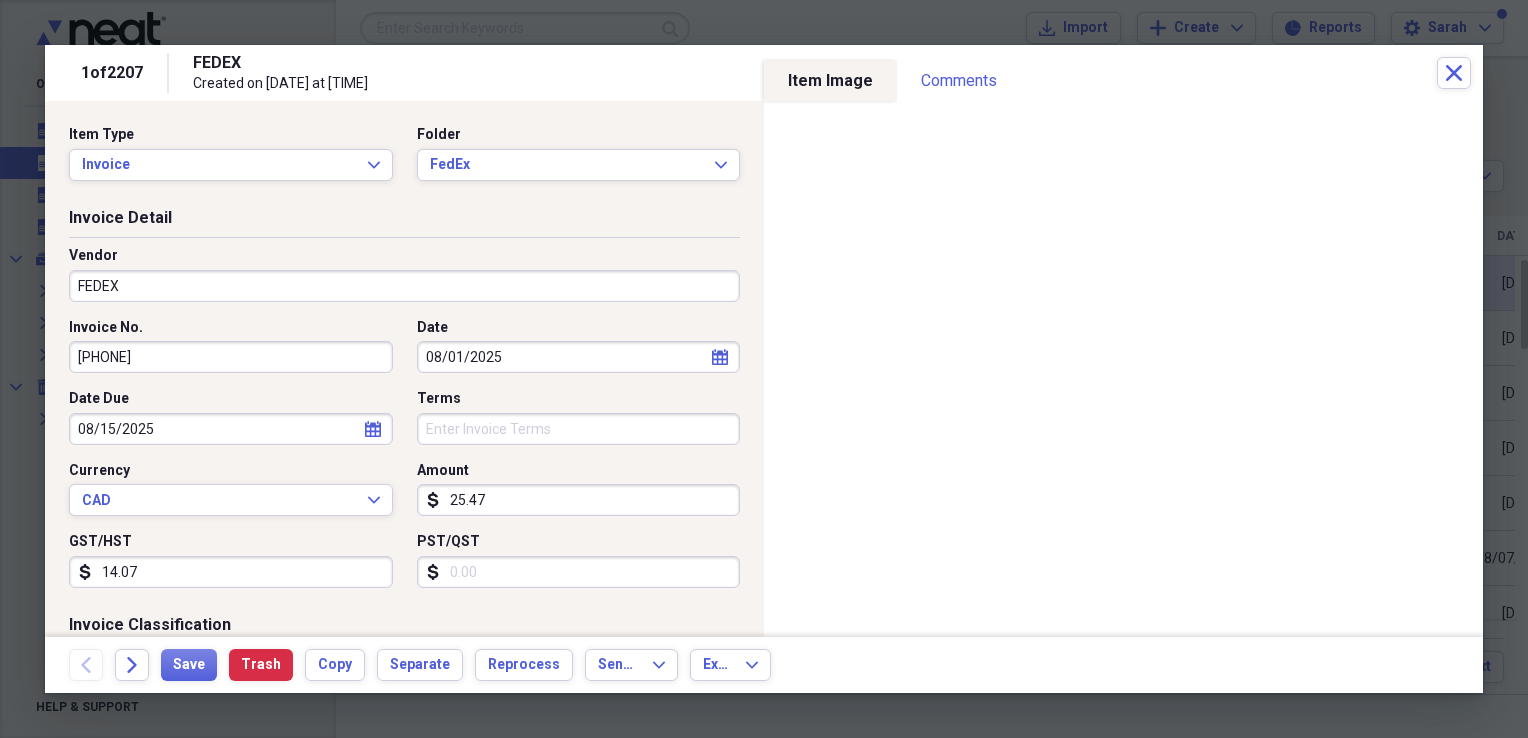 type on "14.07" 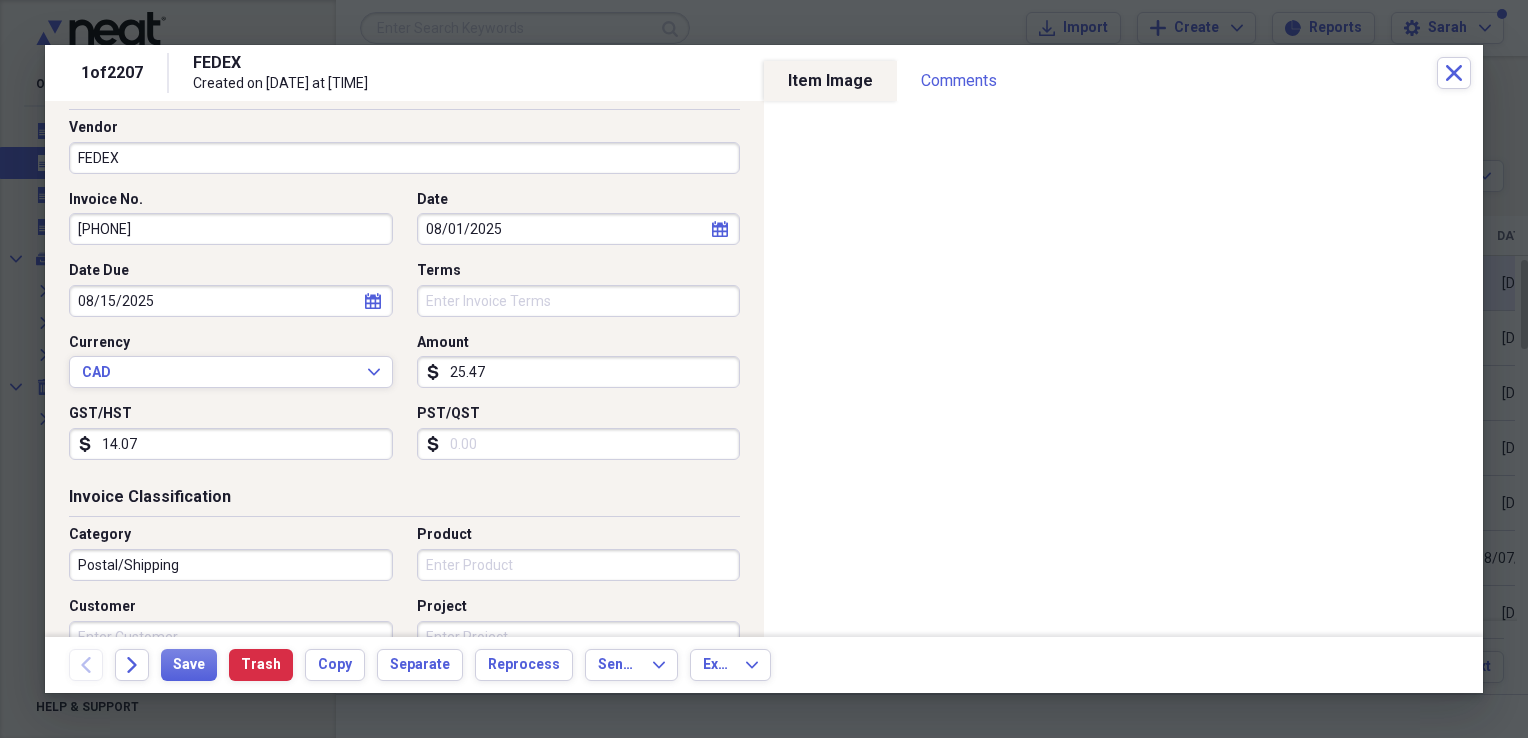 scroll, scrollTop: 400, scrollLeft: 0, axis: vertical 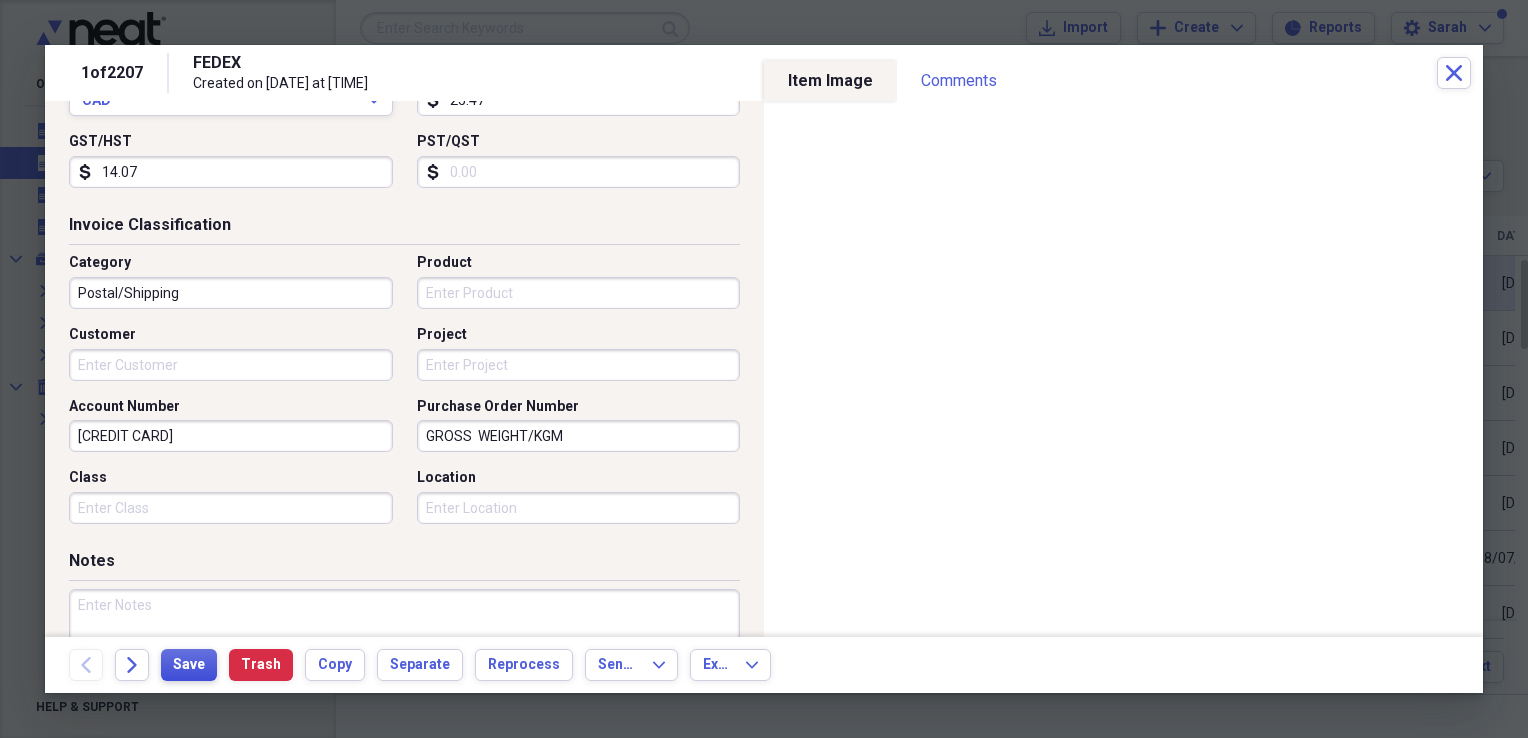 click on "Save" at bounding box center [189, 665] 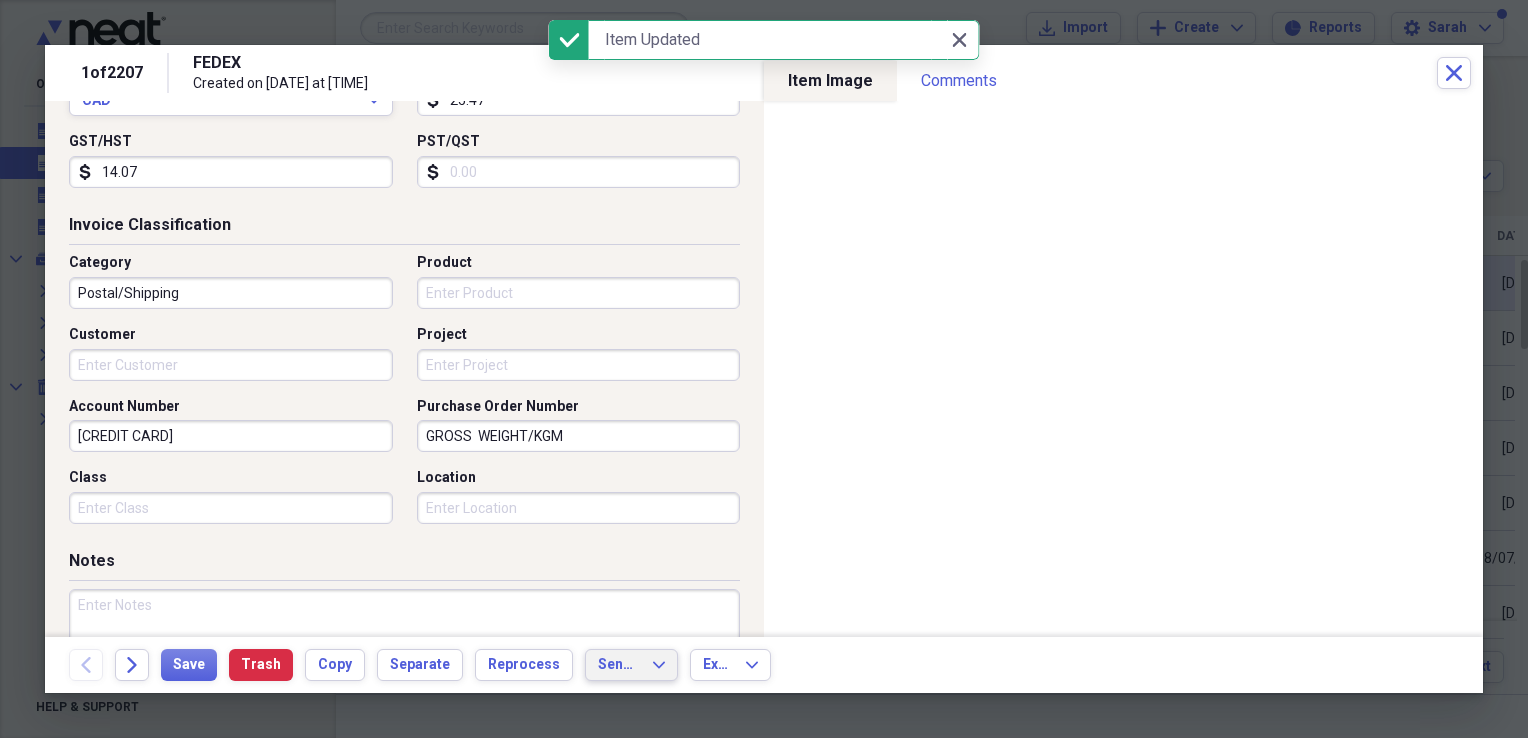 click on "Send To" at bounding box center (619, 665) 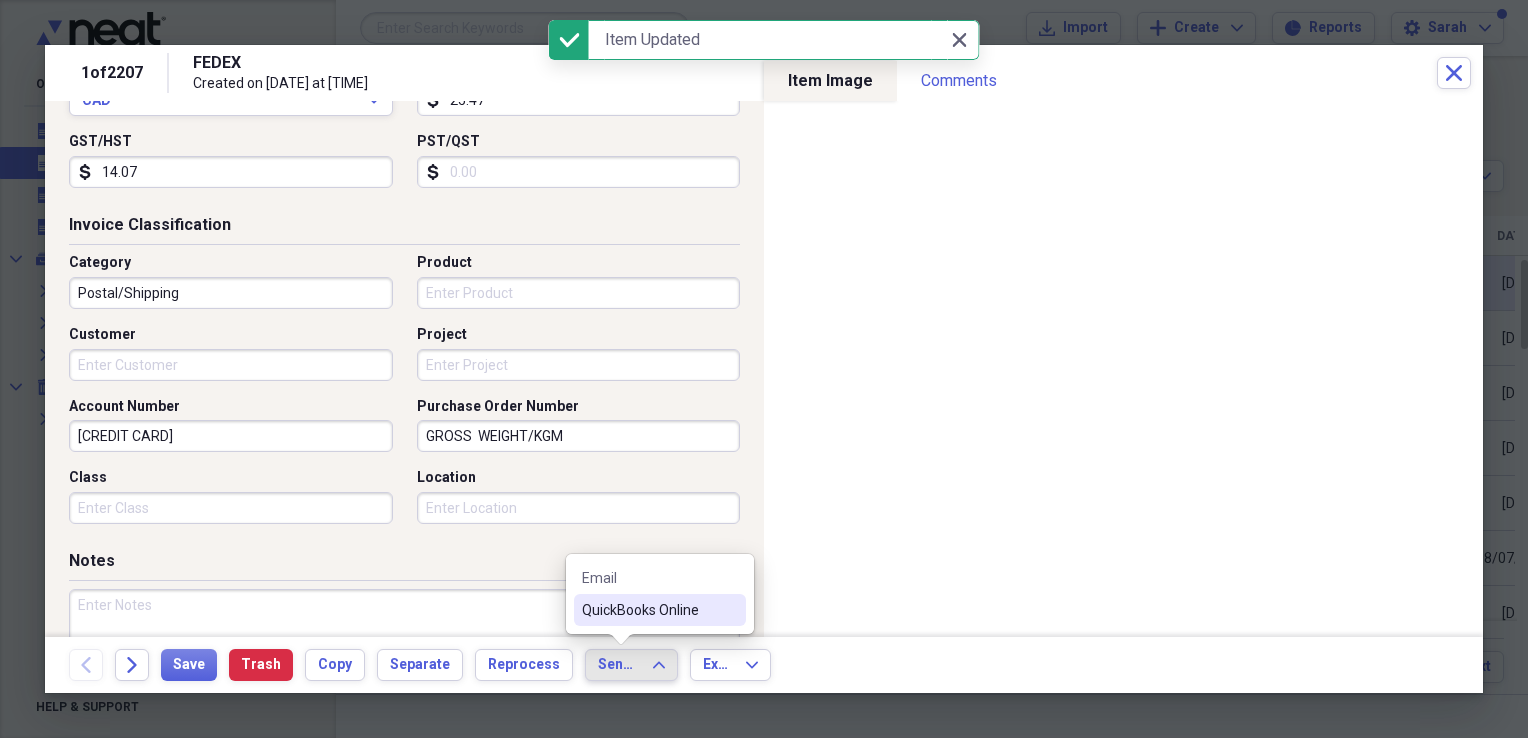 click on "QuickBooks Online" at bounding box center (648, 610) 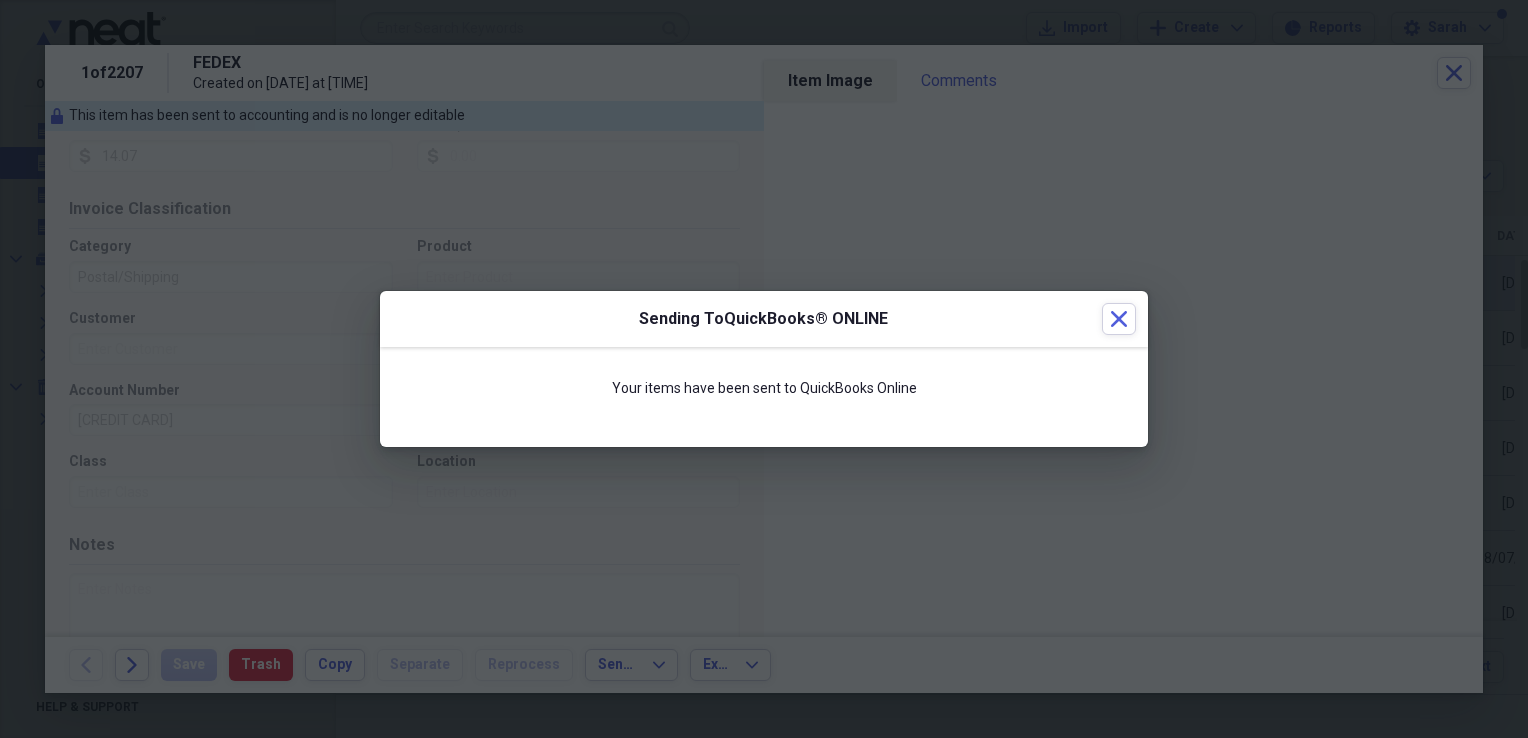scroll, scrollTop: 384, scrollLeft: 0, axis: vertical 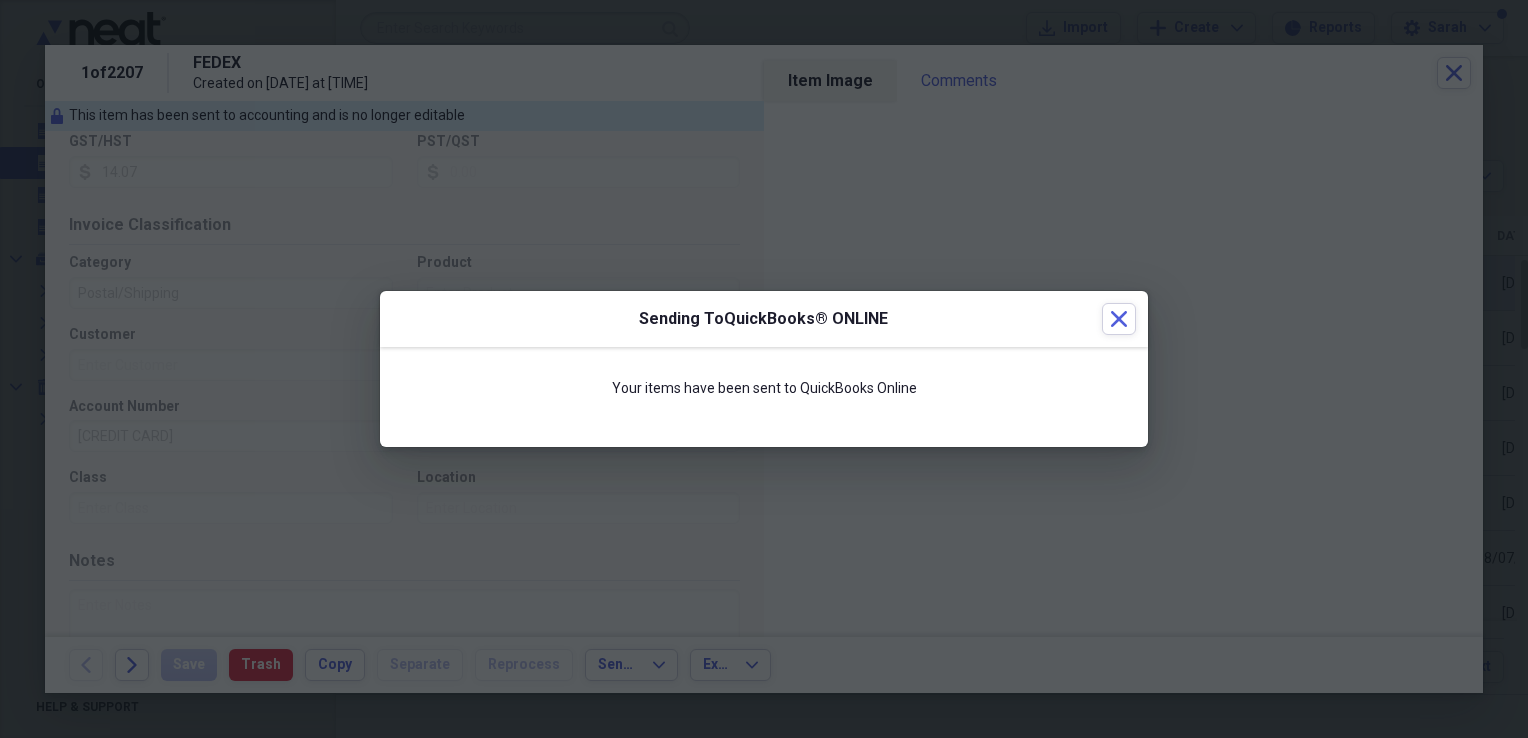 click at bounding box center [764, 369] 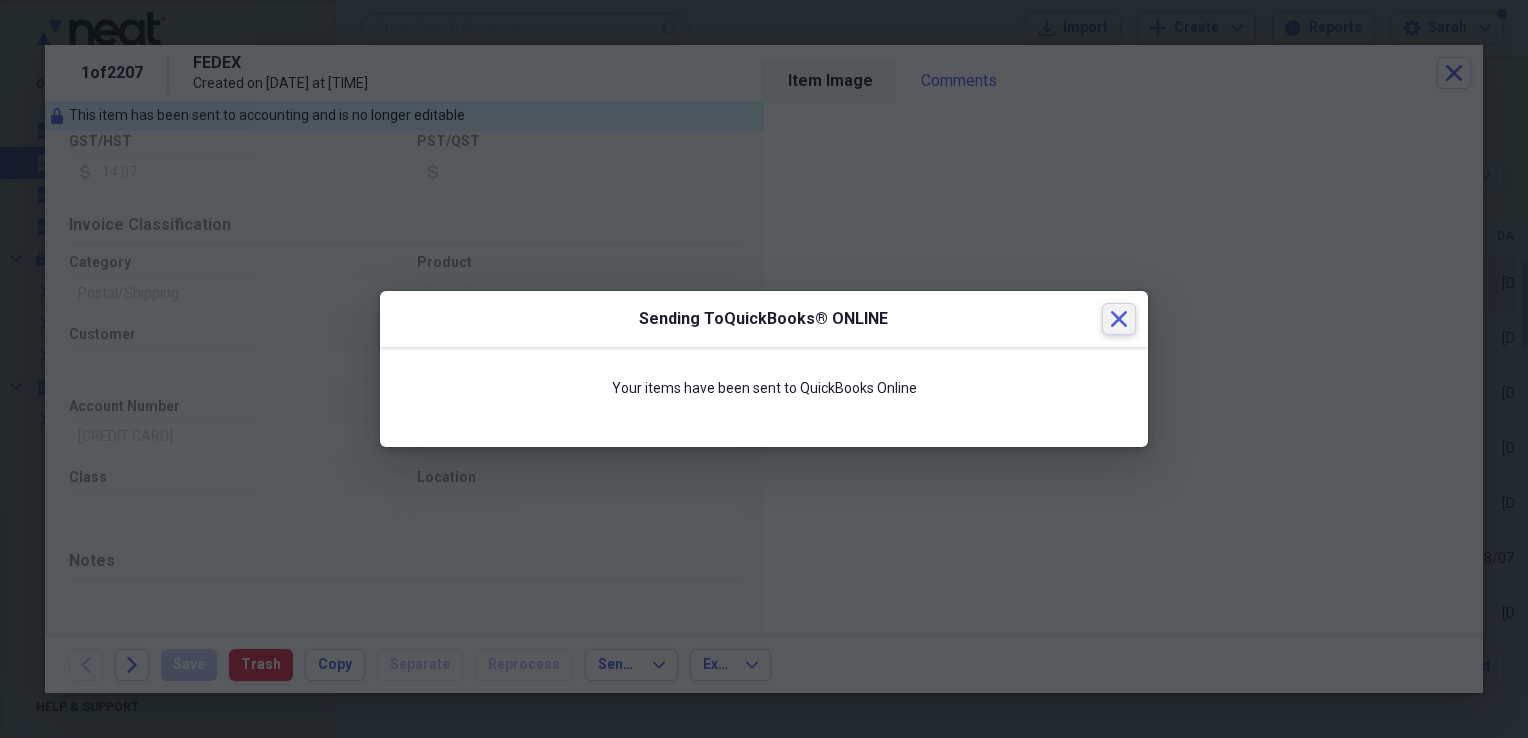 click 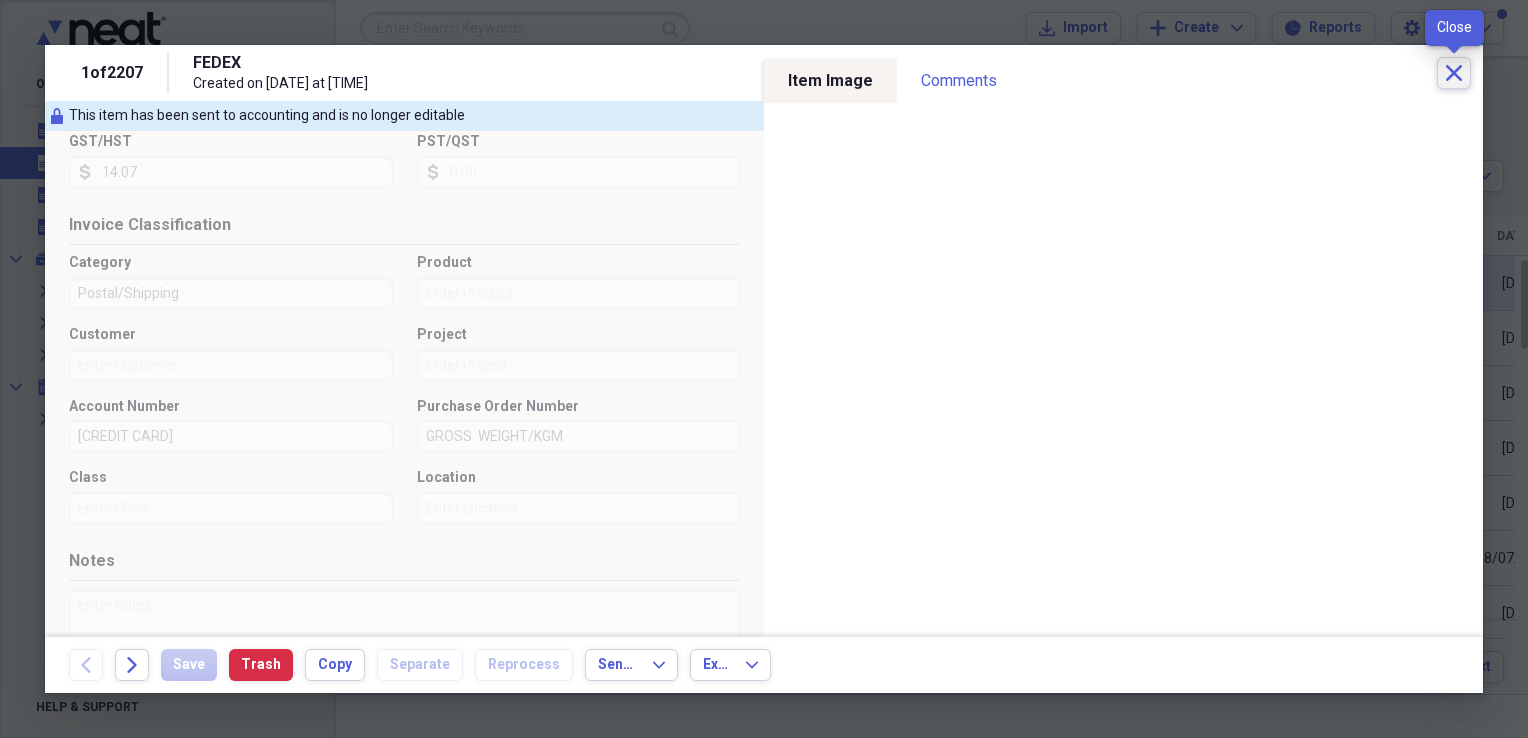 click on "Close" 